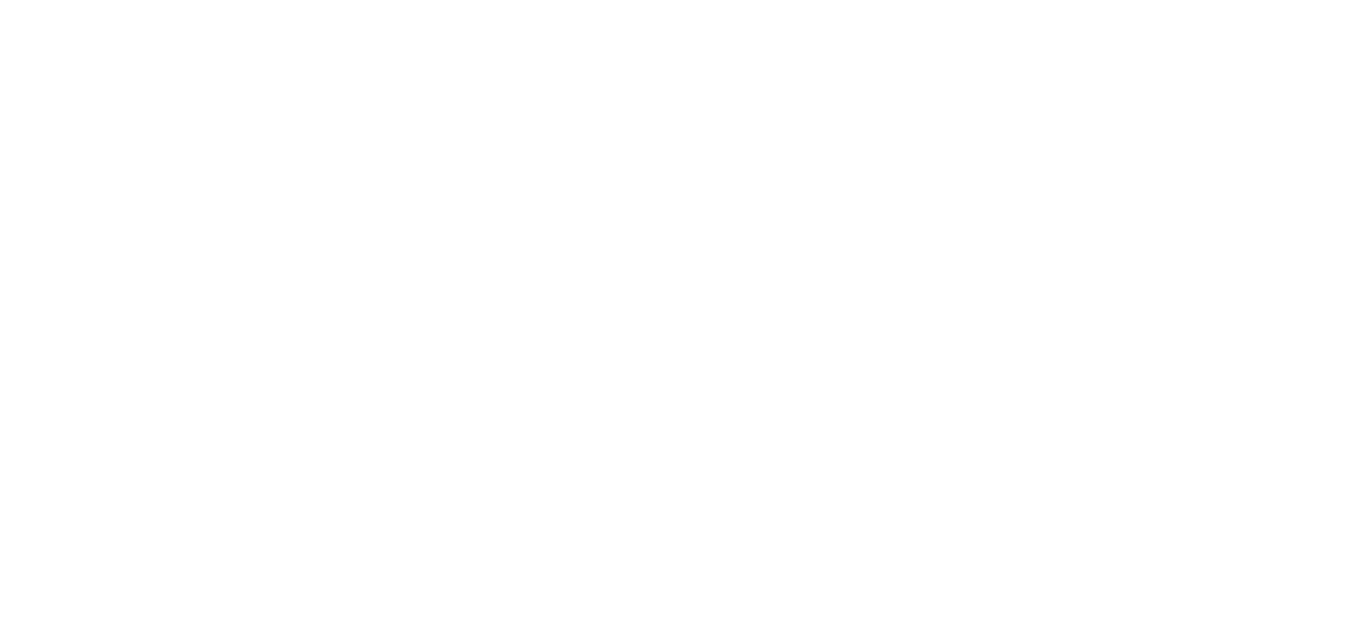 scroll, scrollTop: 0, scrollLeft: 0, axis: both 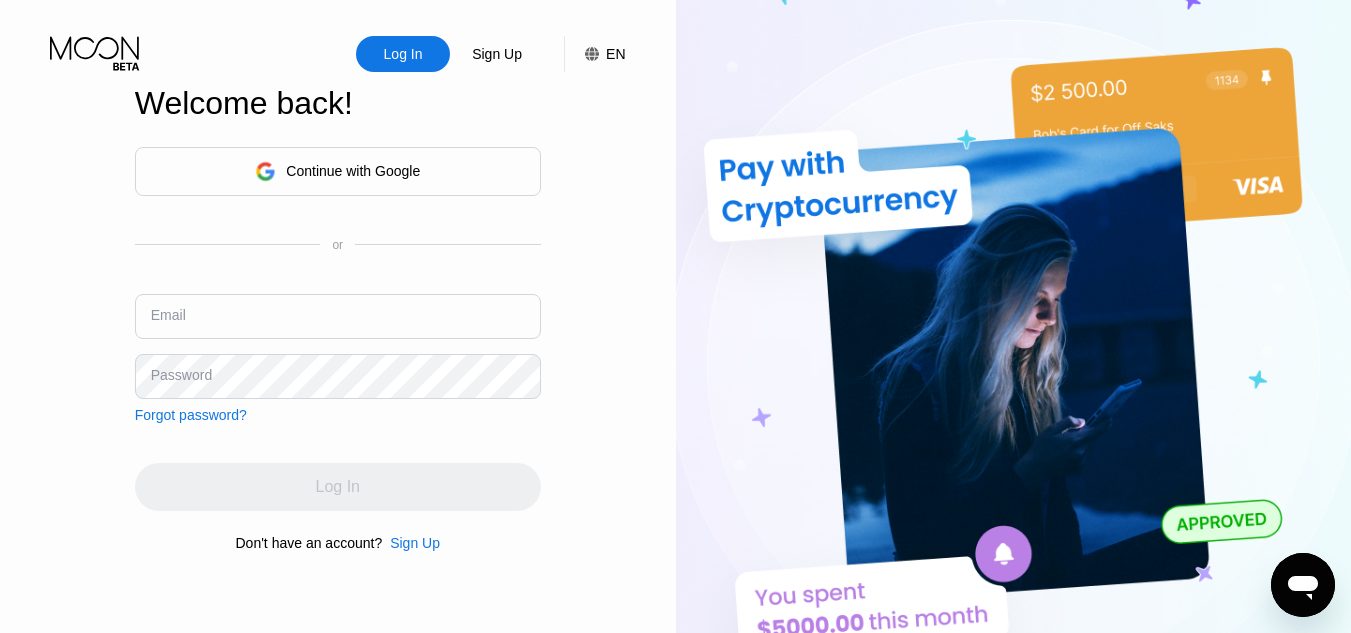 click at bounding box center [338, 316] 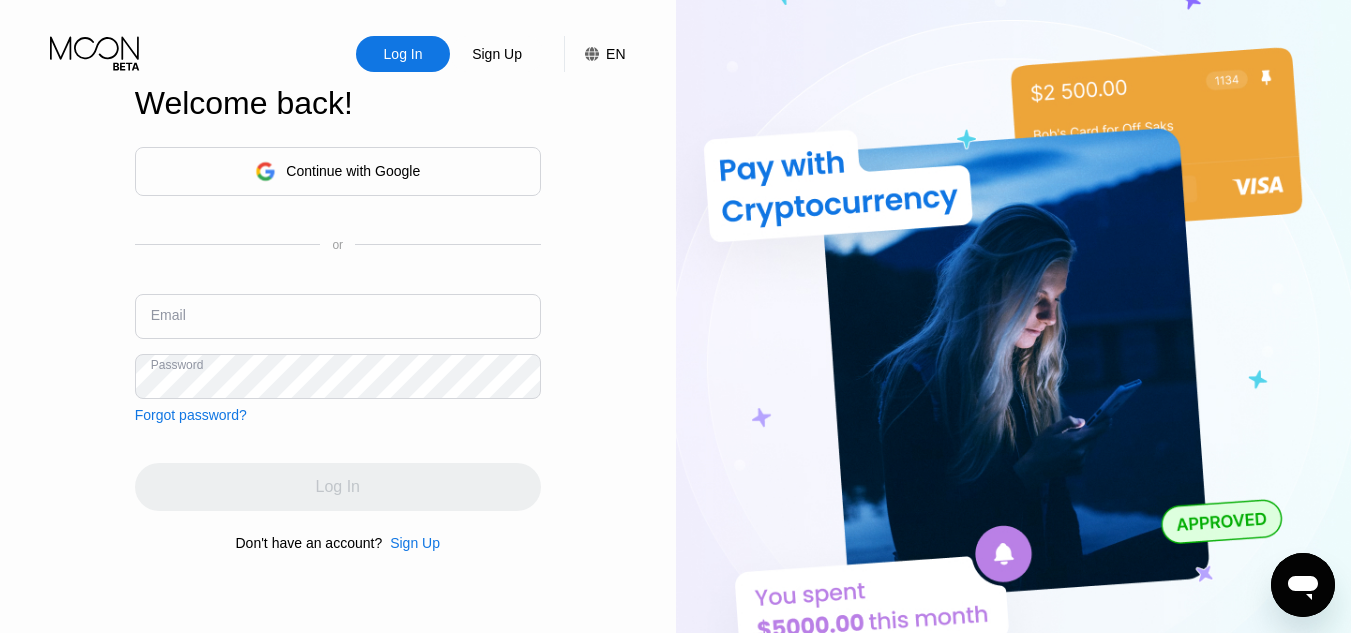 click at bounding box center (338, 316) 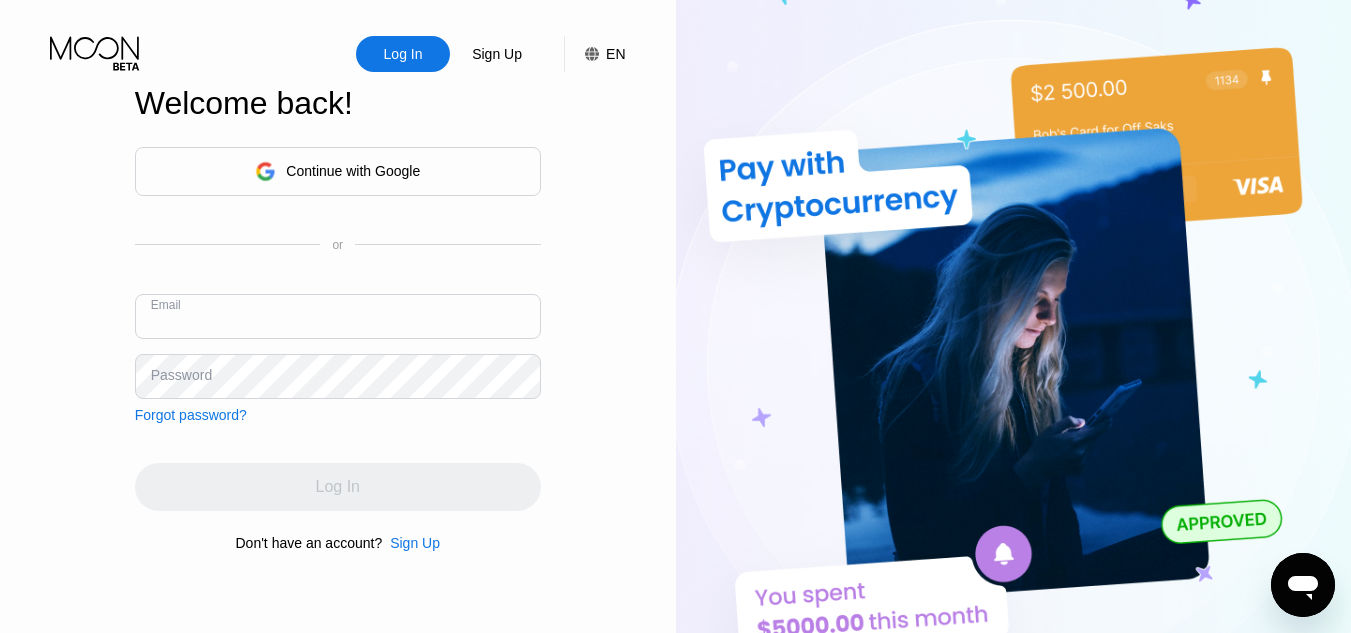 type on "[EMAIL_ADDRESS][DOMAIN_NAME]" 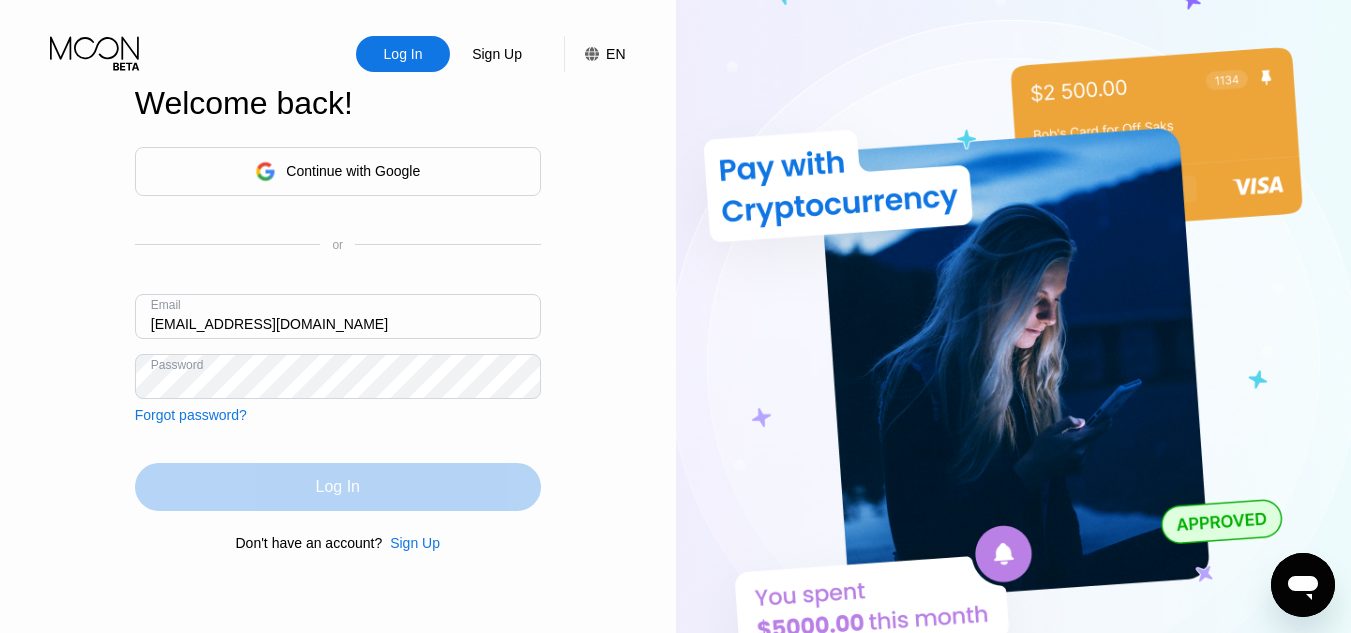 click on "Log In" at bounding box center (338, 487) 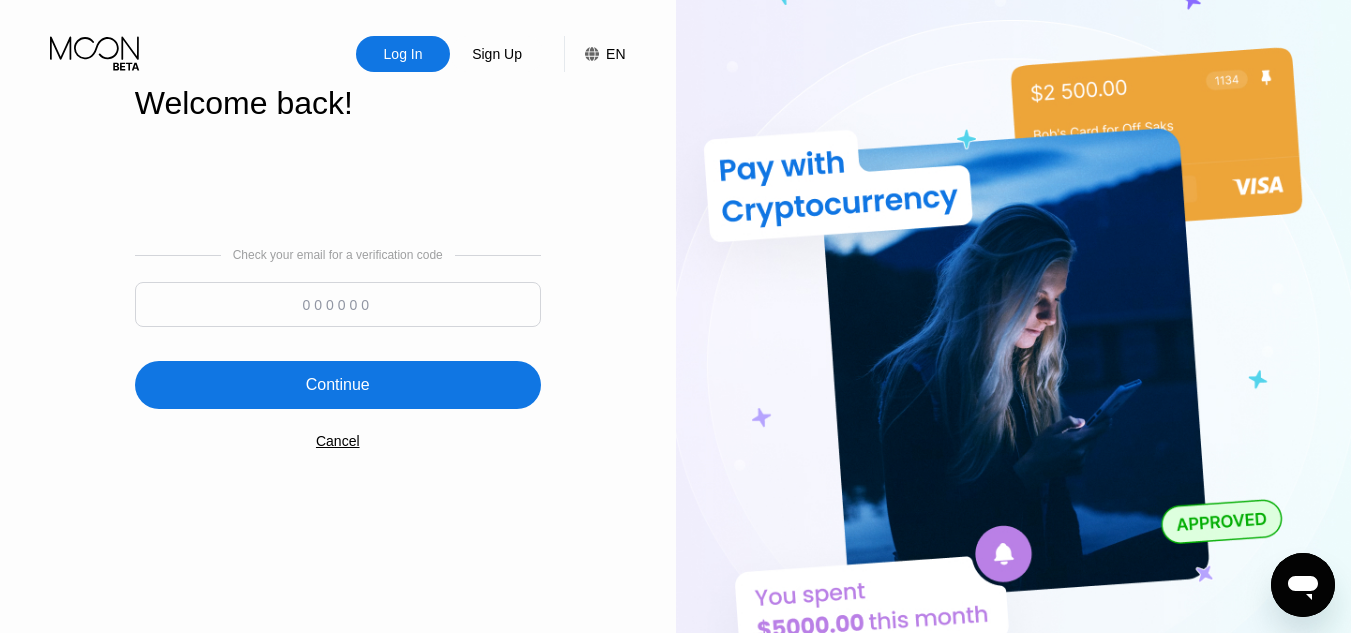 click at bounding box center [338, 304] 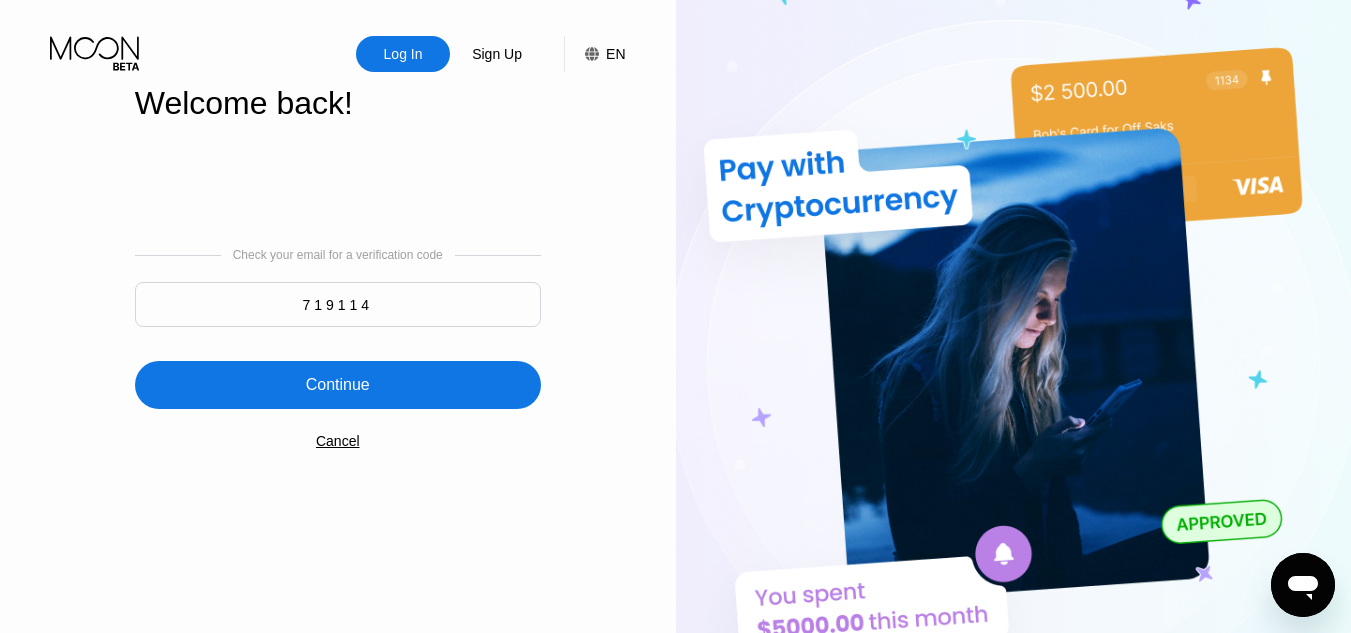 type on "719114" 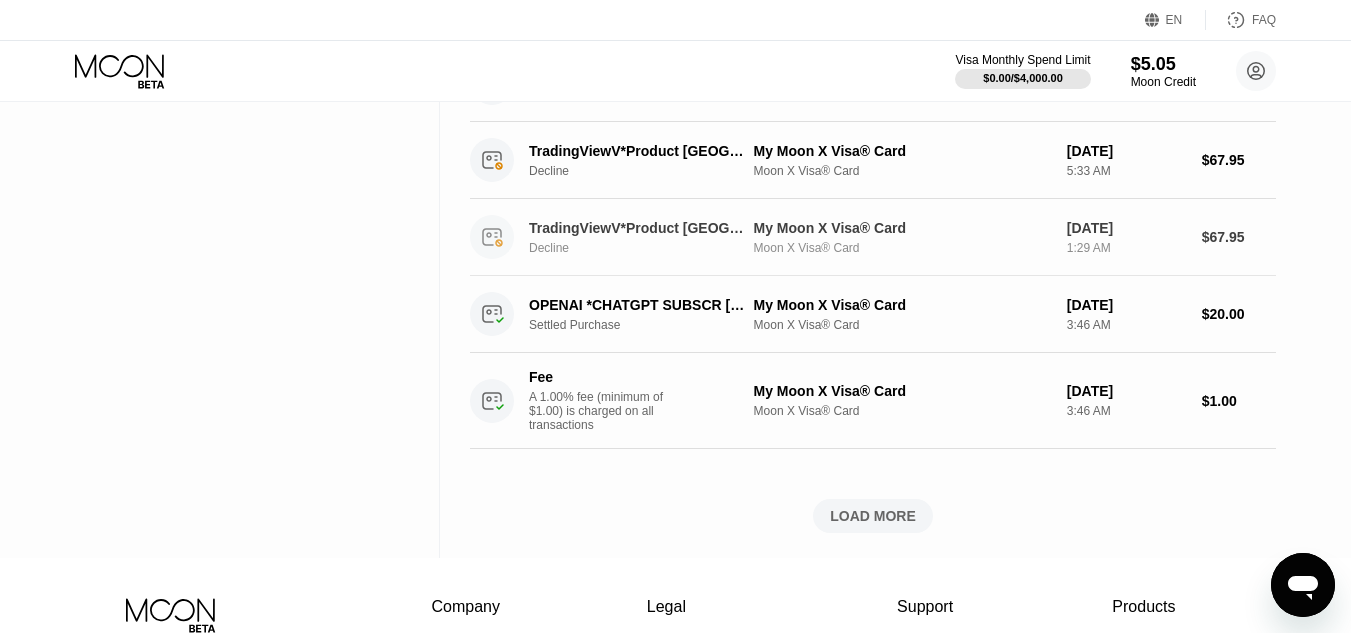 scroll, scrollTop: 800, scrollLeft: 0, axis: vertical 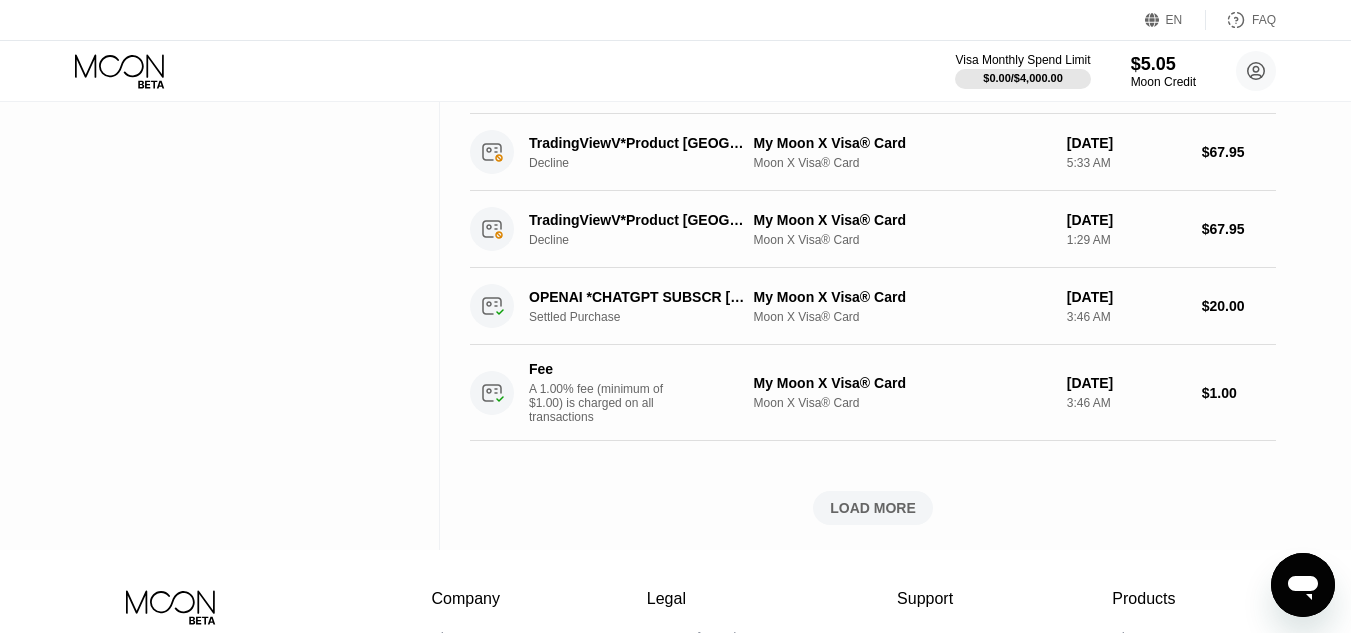 click on "LOAD MORE" at bounding box center [873, 508] 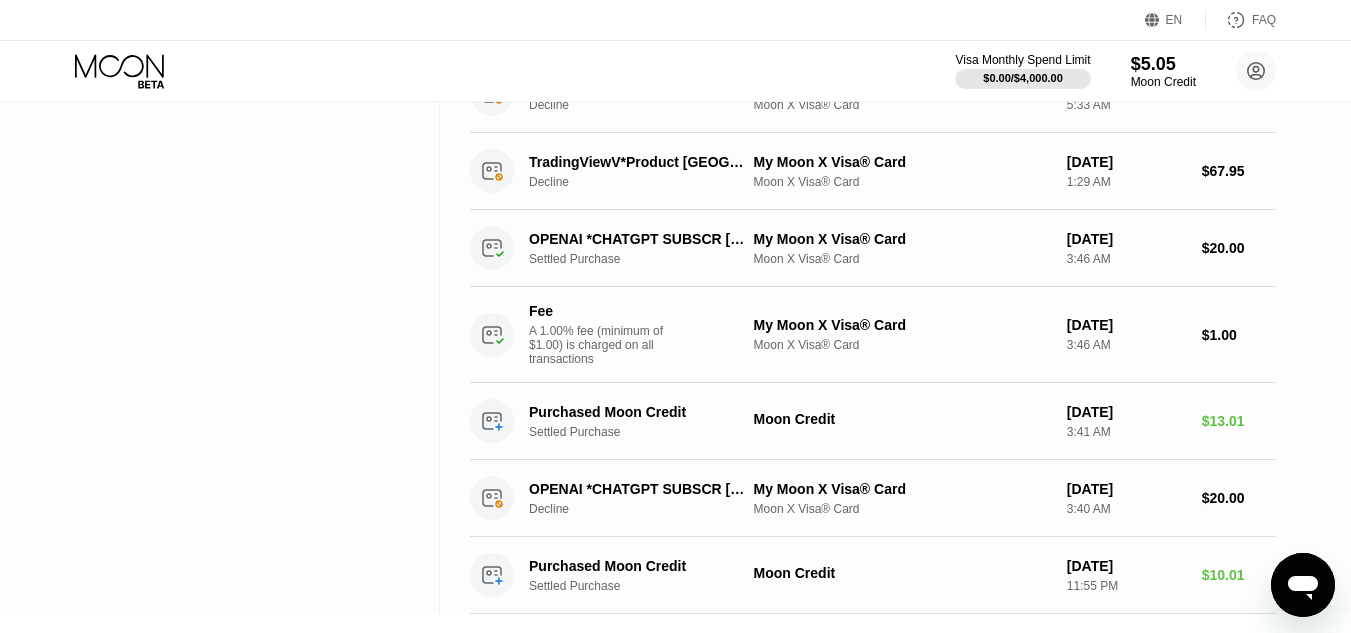 scroll, scrollTop: 758, scrollLeft: 0, axis: vertical 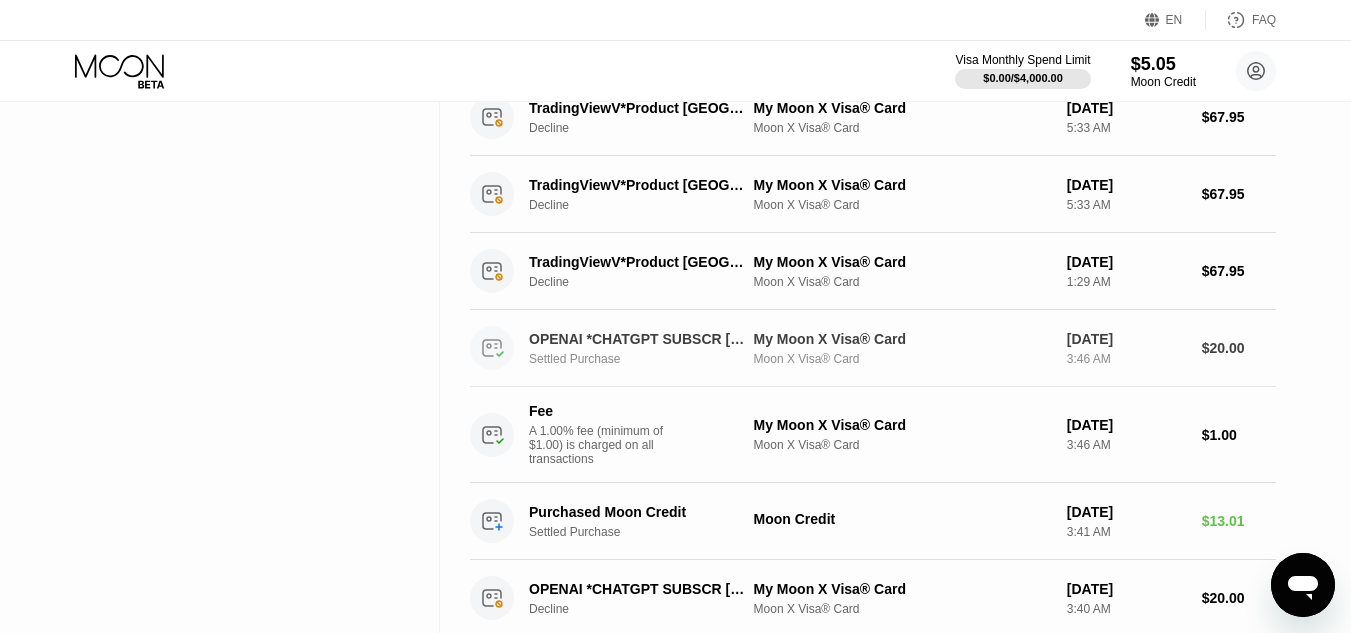 click on "Settled Purchase" at bounding box center (649, 359) 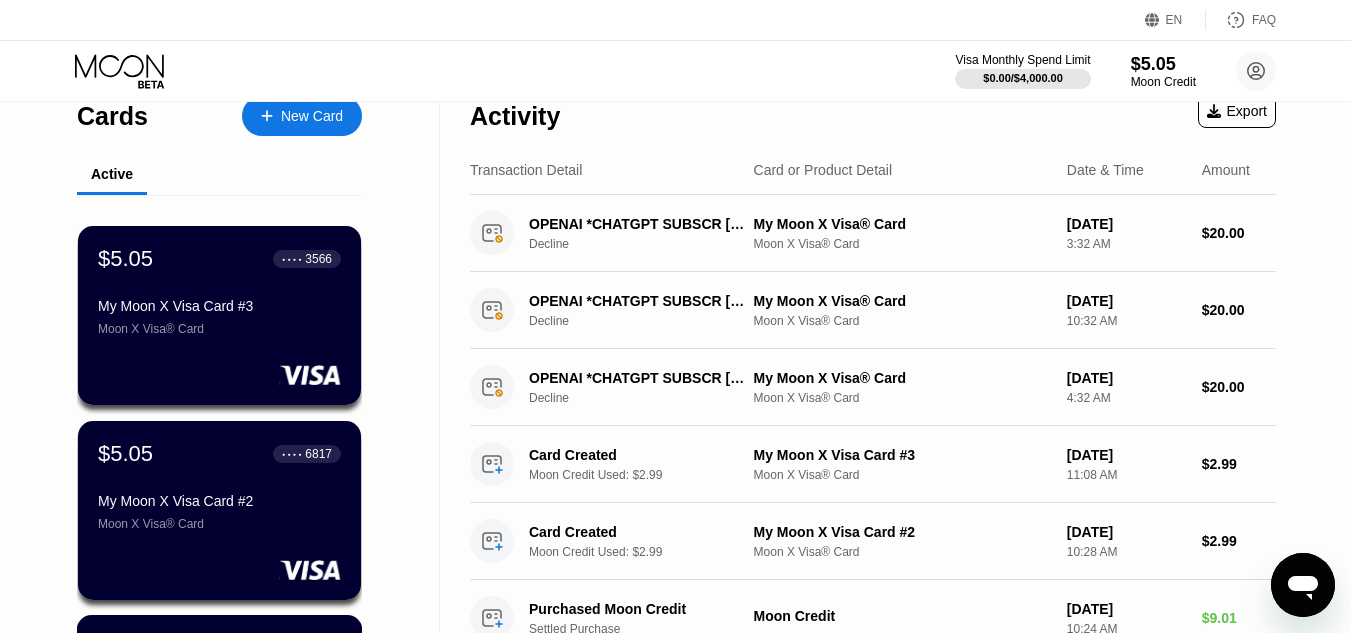 scroll, scrollTop: 0, scrollLeft: 0, axis: both 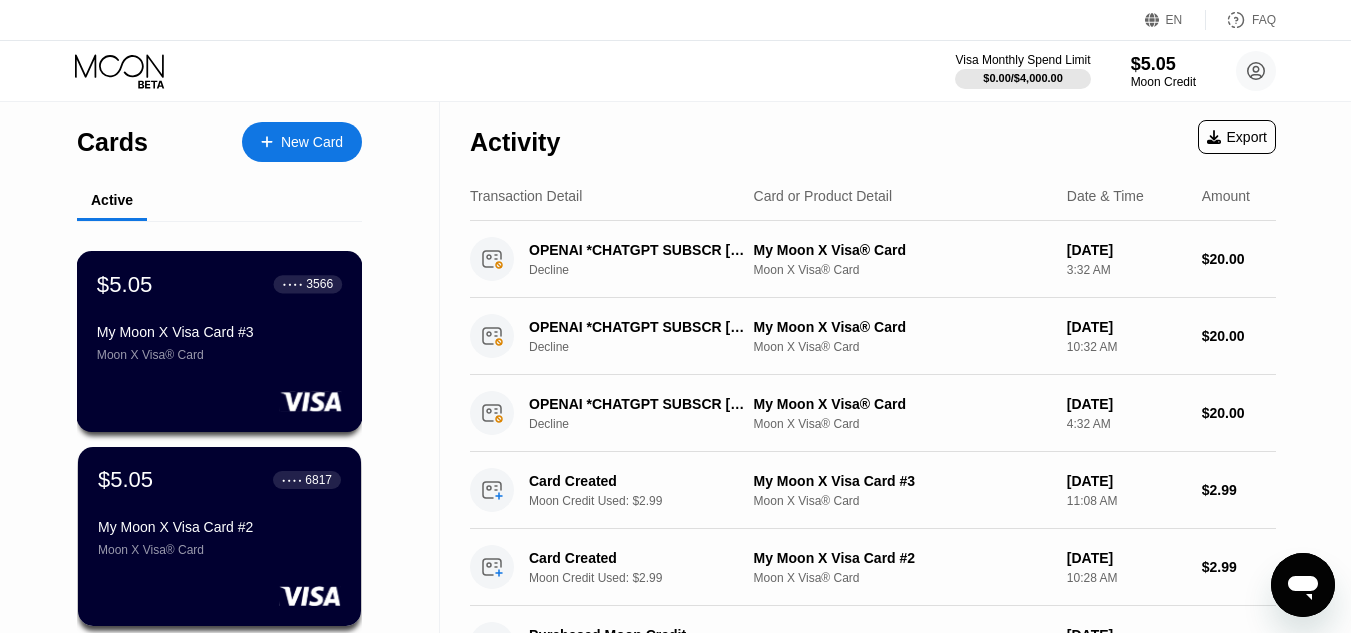 click on "My Moon X Visa Card #3" at bounding box center [219, 332] 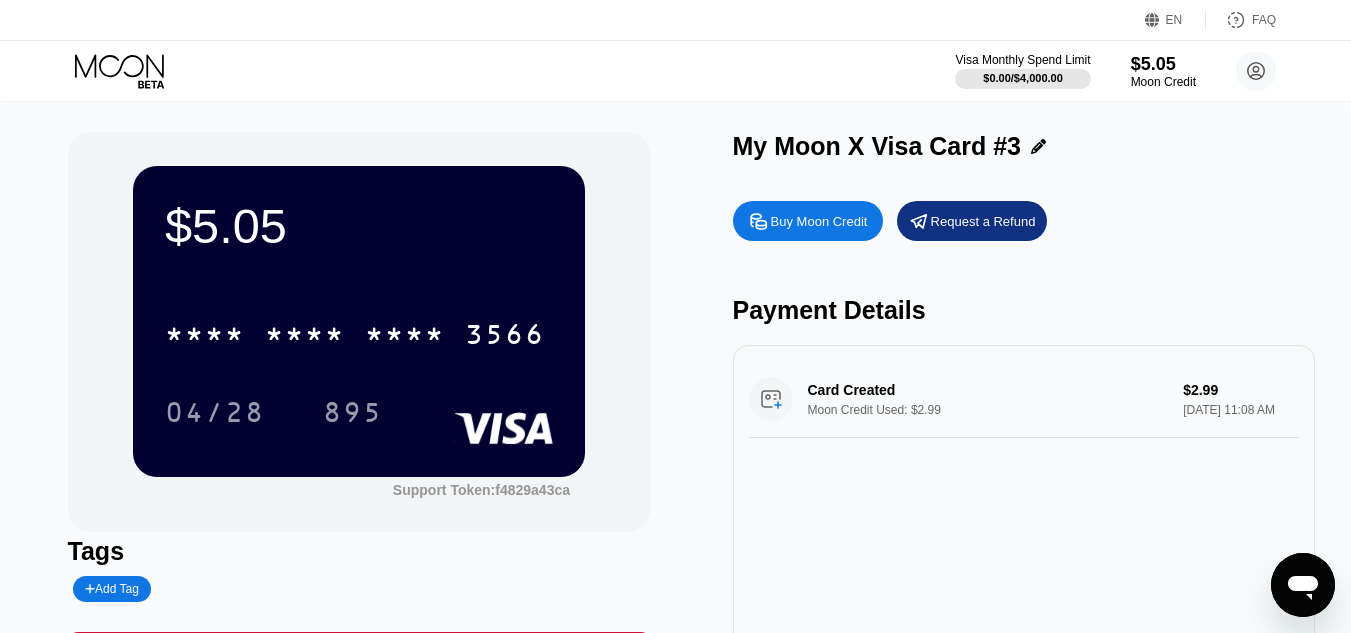 click on "* * * *" at bounding box center [405, 337] 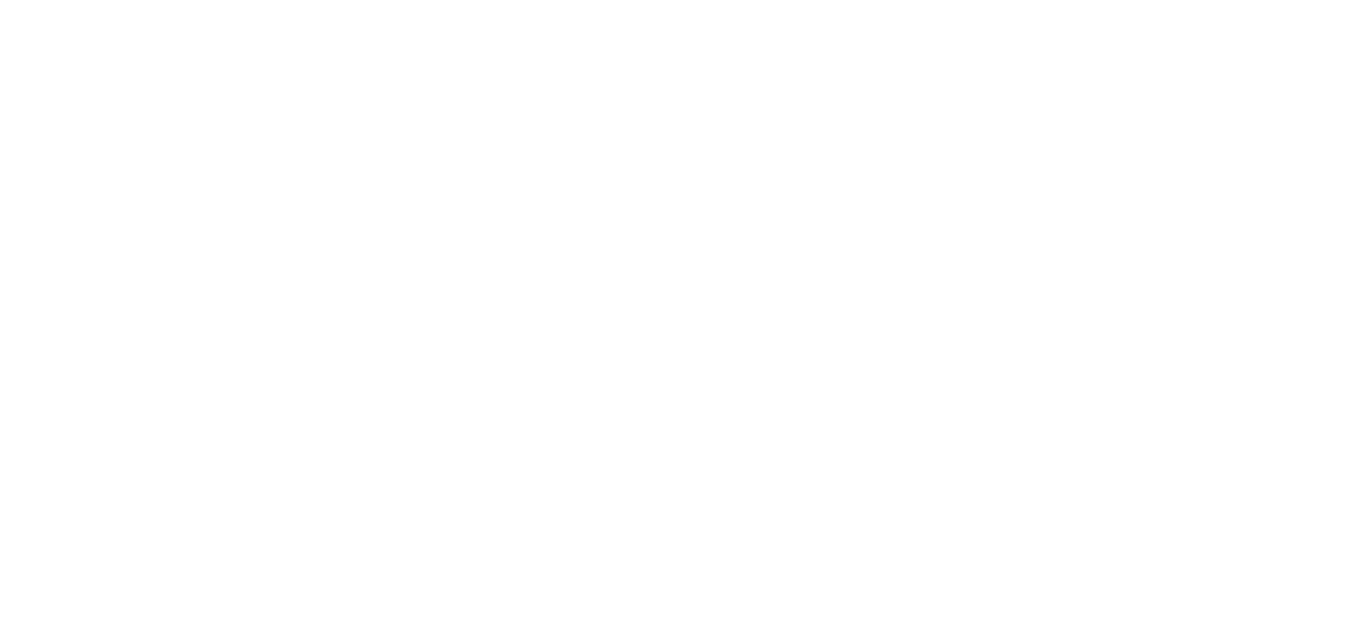 scroll, scrollTop: 0, scrollLeft: 0, axis: both 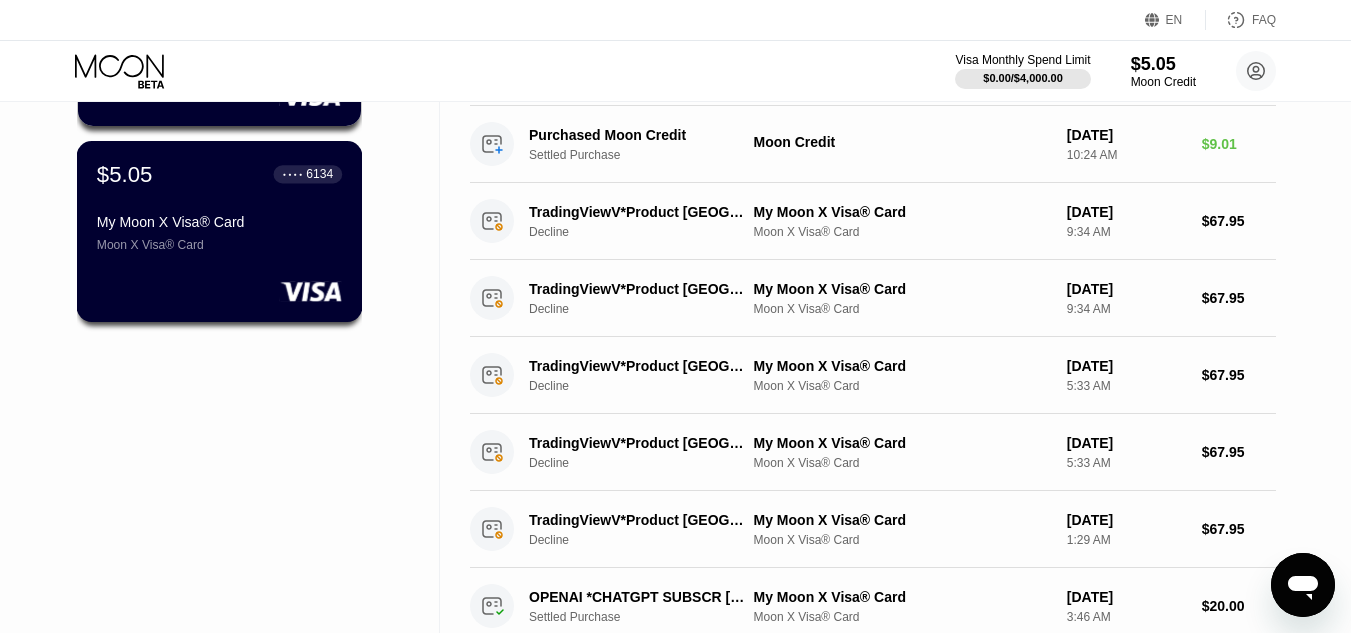click on "$5.05 ● ● ● ● 6134 My Moon X Visa® Card Moon X Visa® Card" at bounding box center (220, 231) 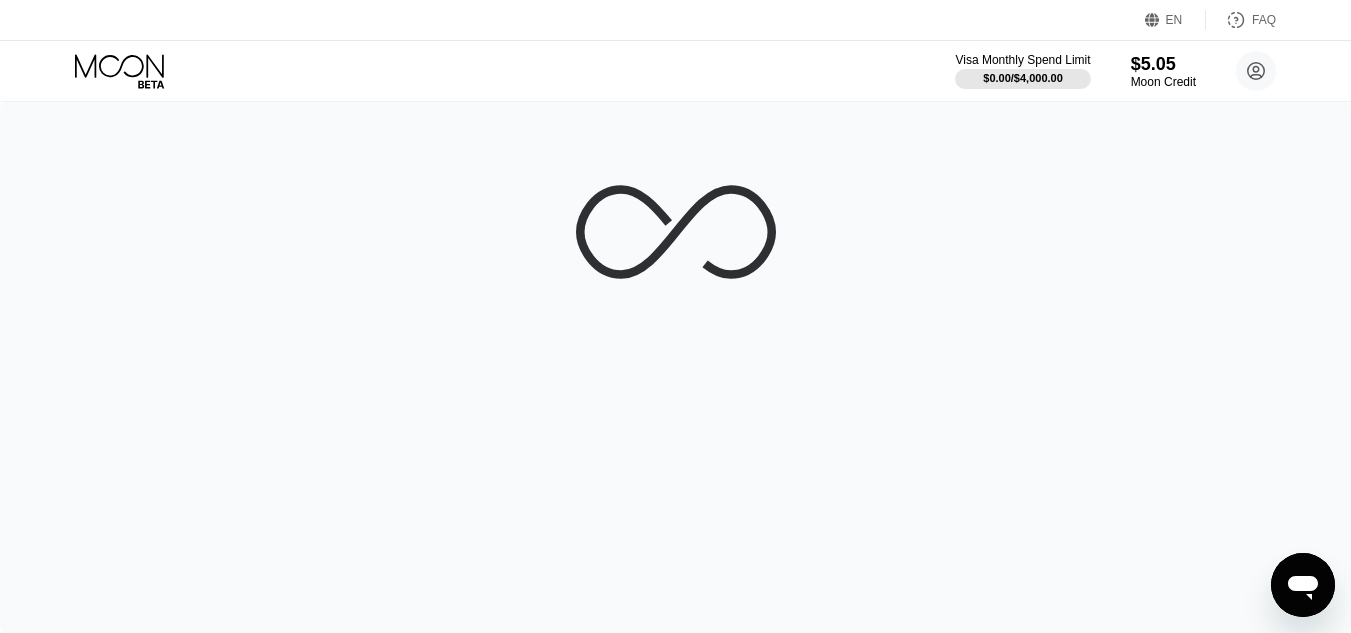 scroll, scrollTop: 0, scrollLeft: 0, axis: both 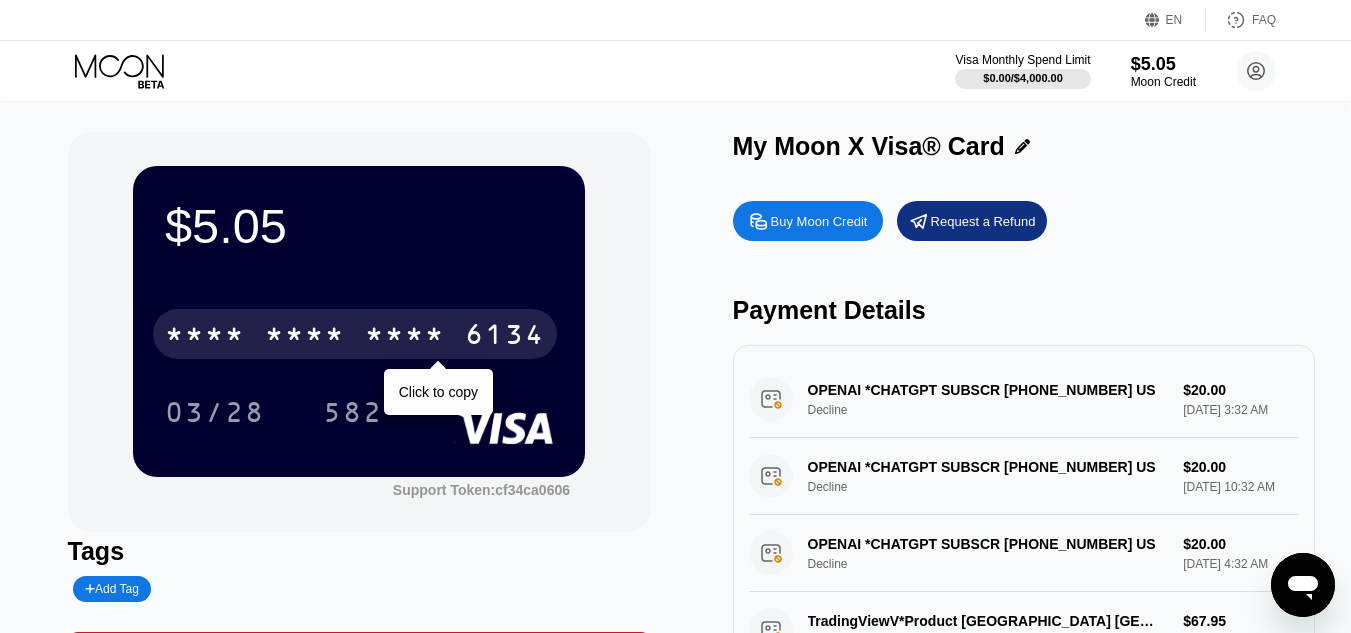 click on "* * * *" at bounding box center [405, 337] 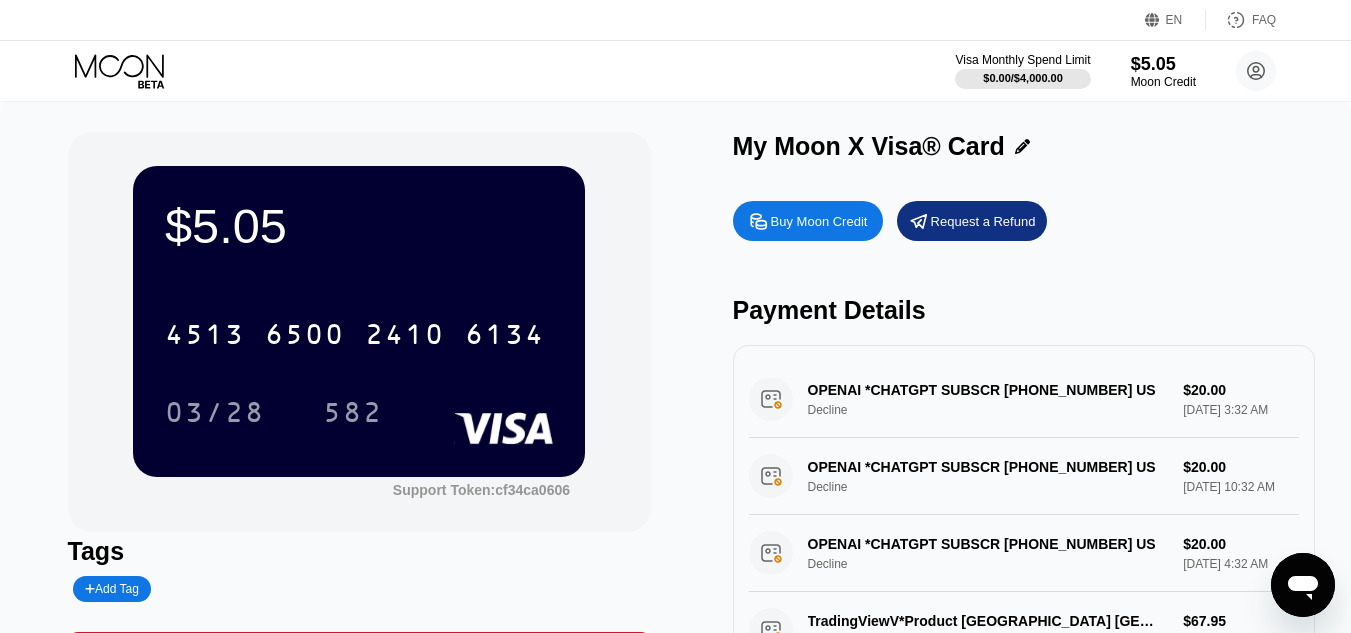 scroll, scrollTop: 100, scrollLeft: 0, axis: vertical 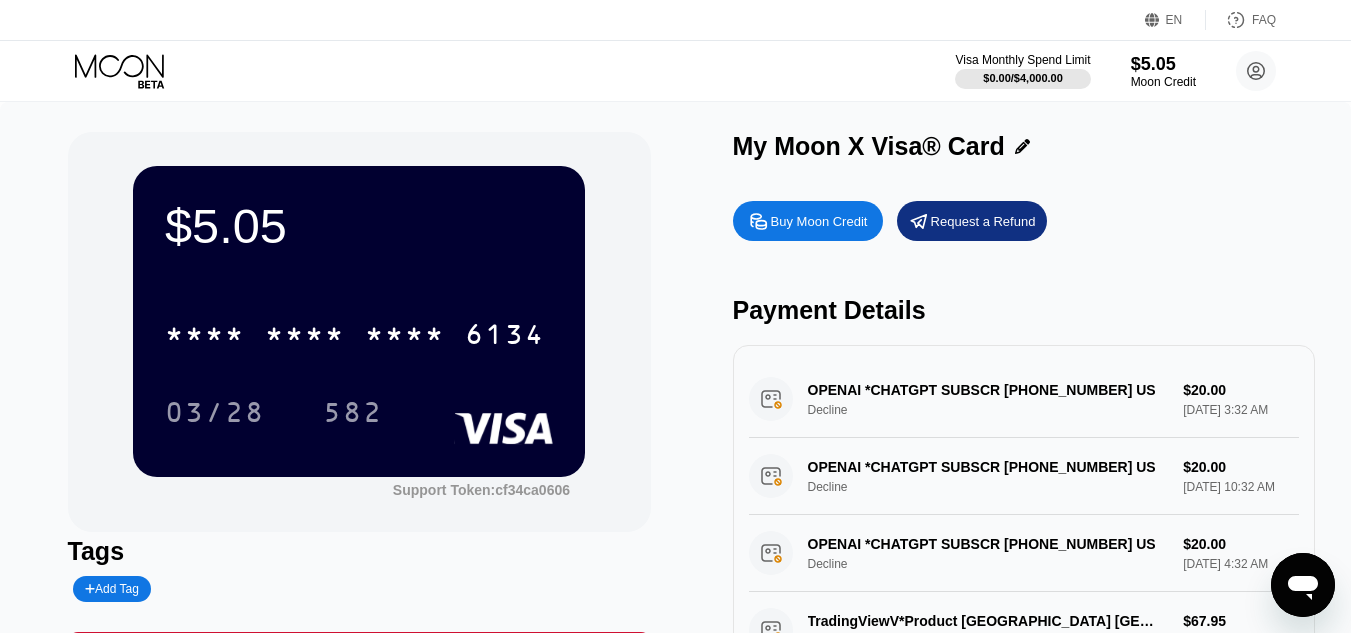 click on "$5.05 * * * * * * * * * * * * 6134 03/28 582 Support Token:  cf34ca0606 Tags  Add Tag Mark as used My Moon X Visa® Card Buy Moon Credit Request a Refund Payment Details OPENAI *CHATGPT SUBSCR   +14158799686 US Decline $20.00 Jun 30, 2025 3:32 AM OPENAI *CHATGPT SUBSCR   +14158799686 US Decline $20.00 Jun 28, 2025 10:32 AM OPENAI *CHATGPT SUBSCR   +14158799686 US Decline $20.00 Jun 24, 2025 4:32 AM TradingViewV*Product     Westerville  US Decline $67.95 May 27, 2025 9:34 AM TradingViewV*Product     Westerville  US Decline $67.95 May 27, 2025 9:34 AM TradingViewV*Product     Westerville  US Decline $67.95 May 26, 2025 5:33 AM TradingViewV*Product     Westerville  US Decline $67.95 May 26, 2025 5:33 AM TradingViewV*Product     Westerville  US Decline $67.95 May 25, 2025 1:29 AM OPENAI *CHATGPT SUBSCR   +14158799686 US Settled Purchase $20.00 May 24, 2025 3:46 AM Fee A 1.00% fee (minimum of $1.00) is charged on all transactions $1.00 May 24, 2025 3:46 AM OPENAI *CHATGPT SUBSCR   +14158799686 US Decline $20.00" at bounding box center [675, 423] 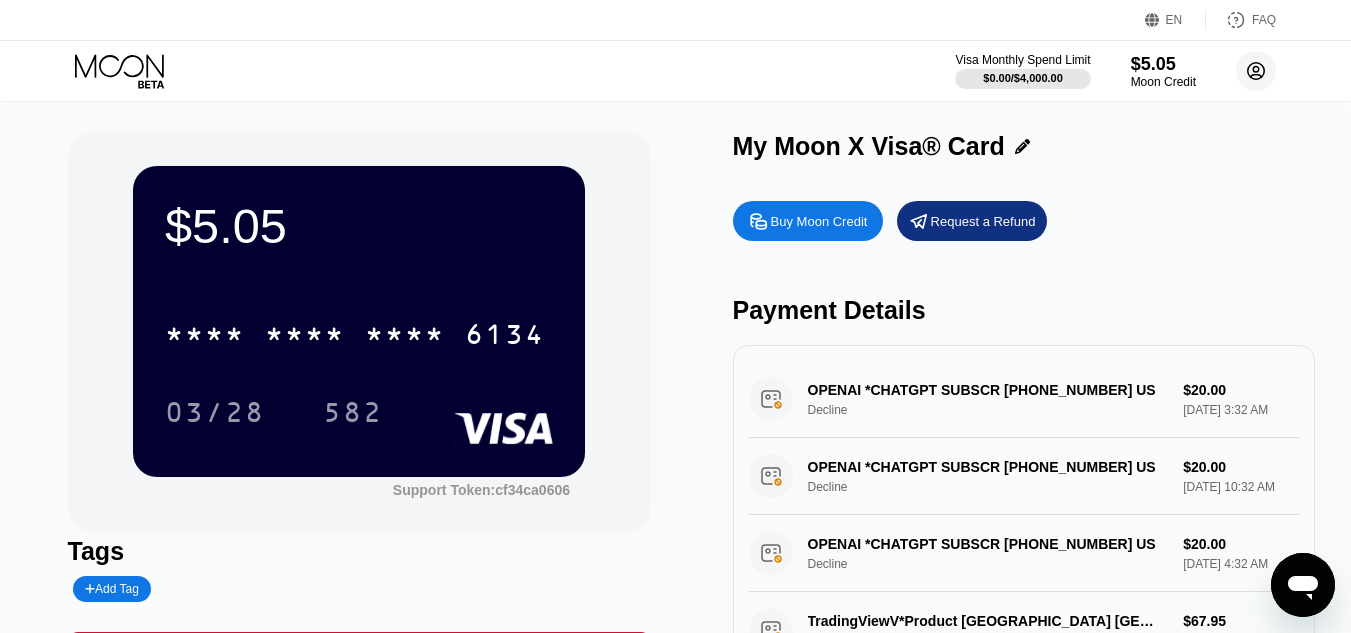 click 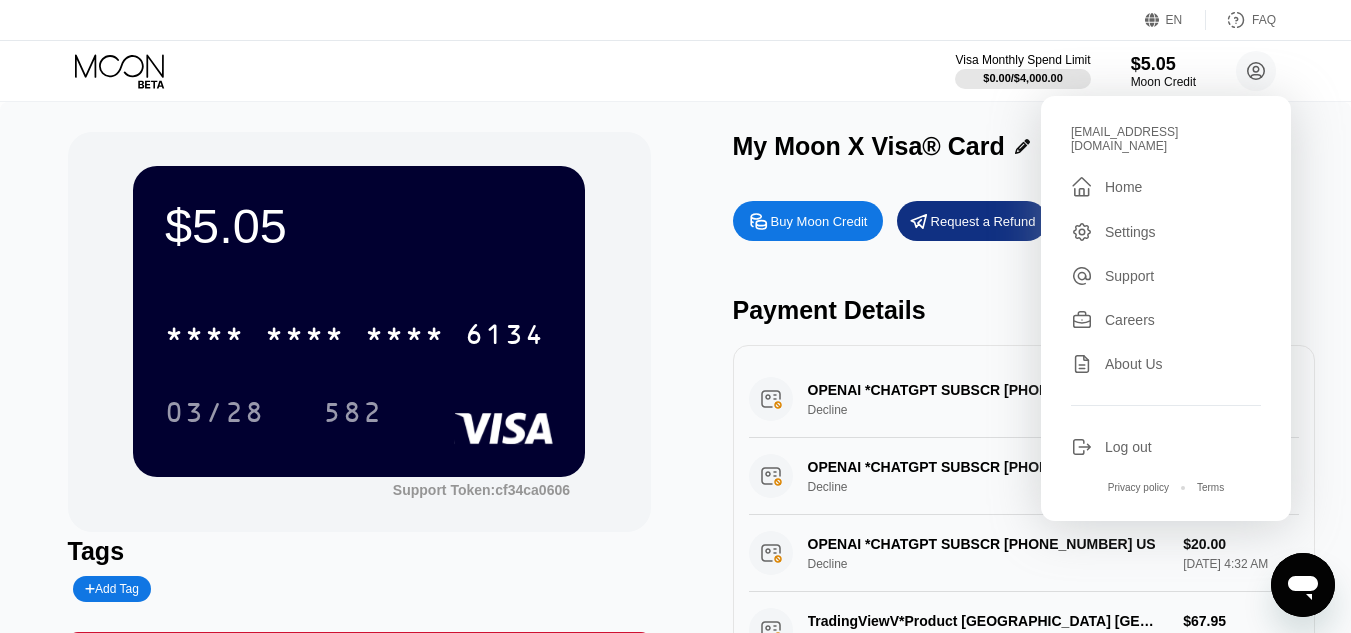 click on "Settings" at bounding box center [1166, 232] 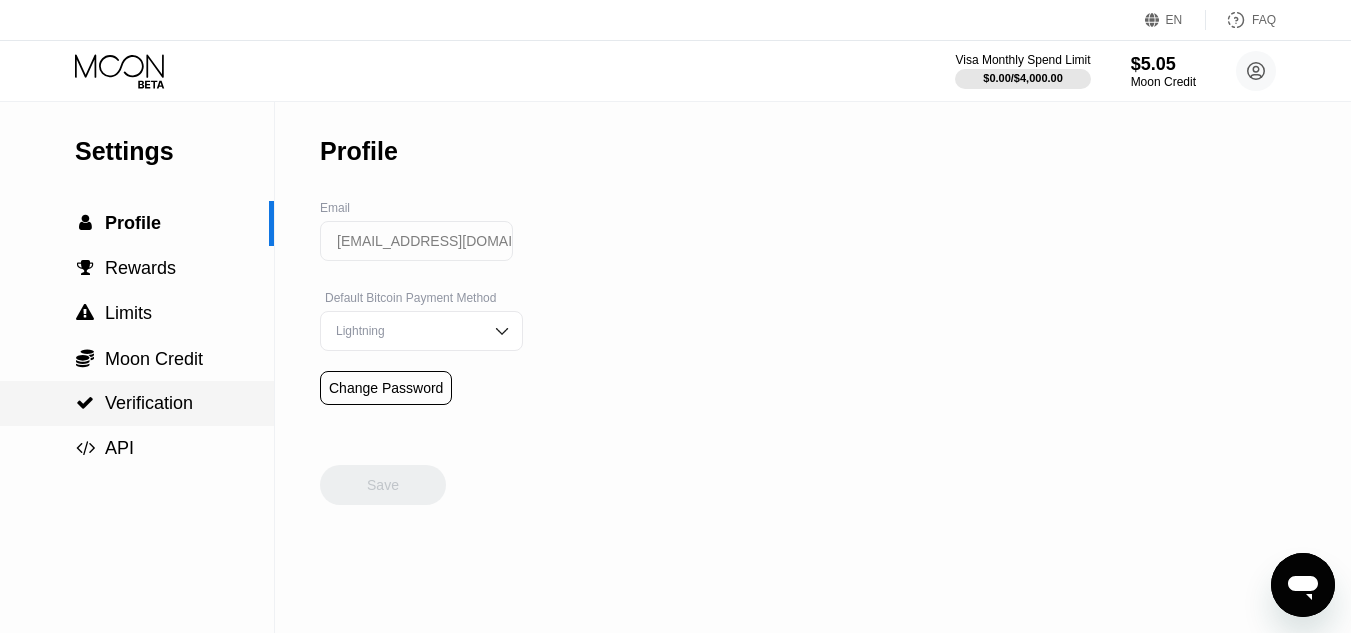 click on "Verification" at bounding box center [149, 403] 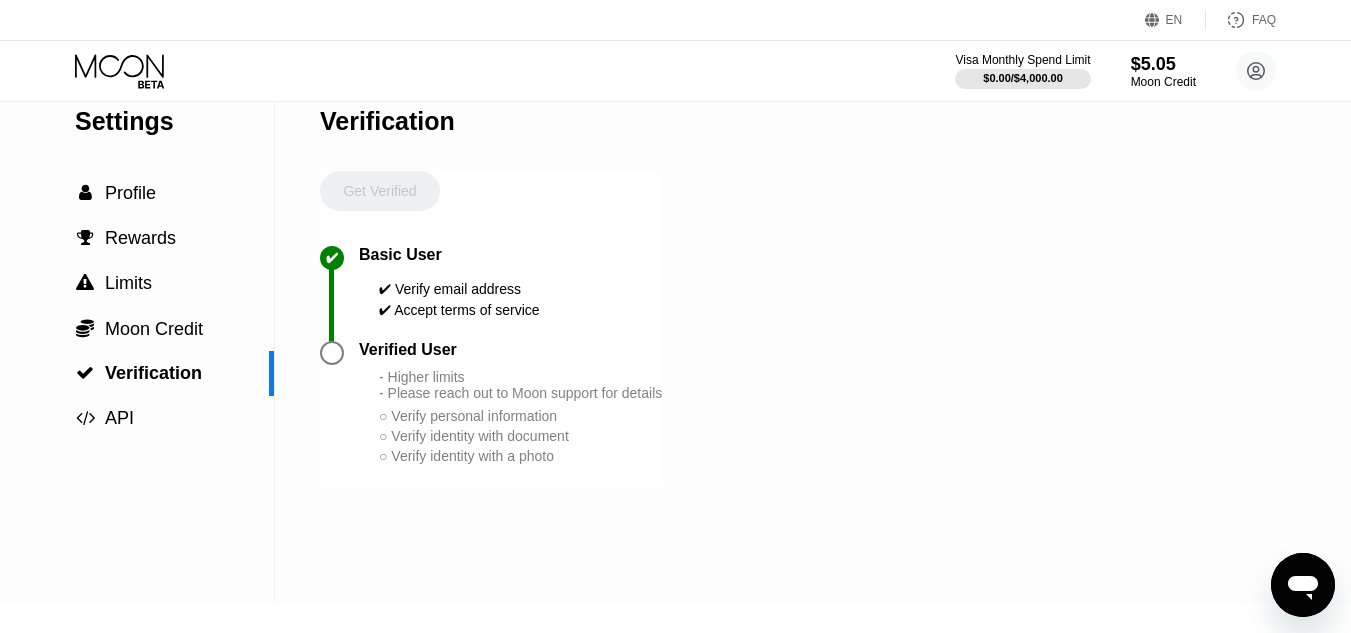 scroll, scrollTop: 0, scrollLeft: 0, axis: both 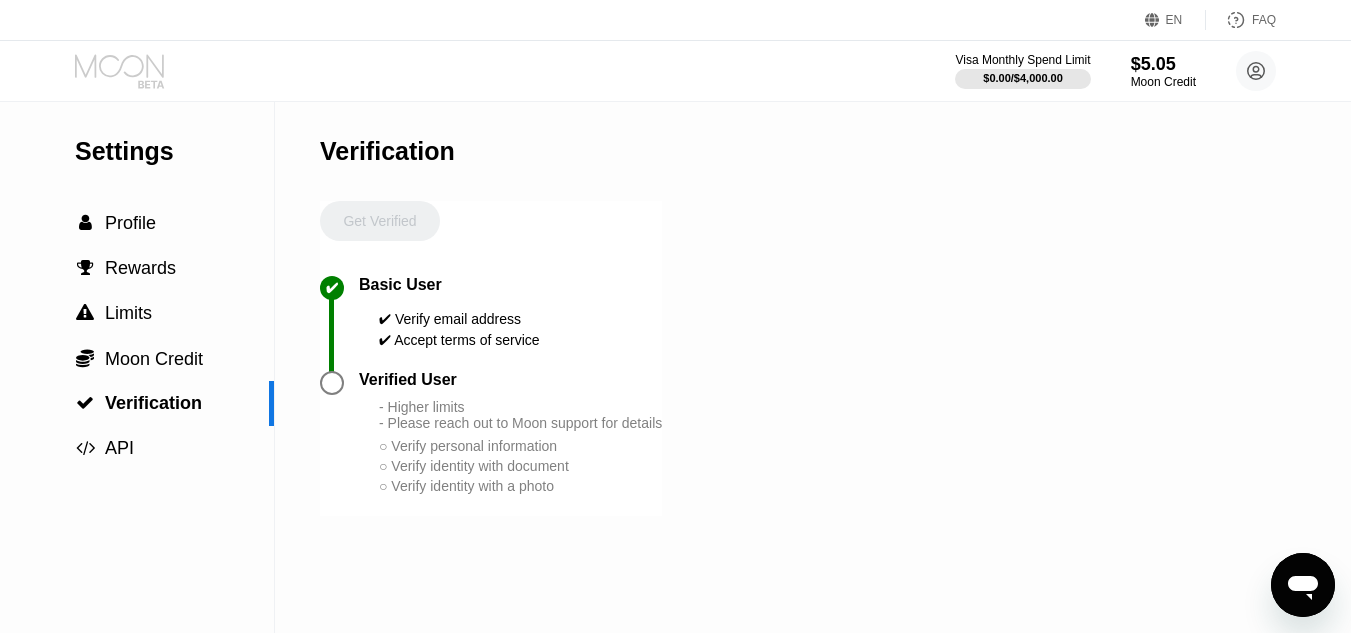 click 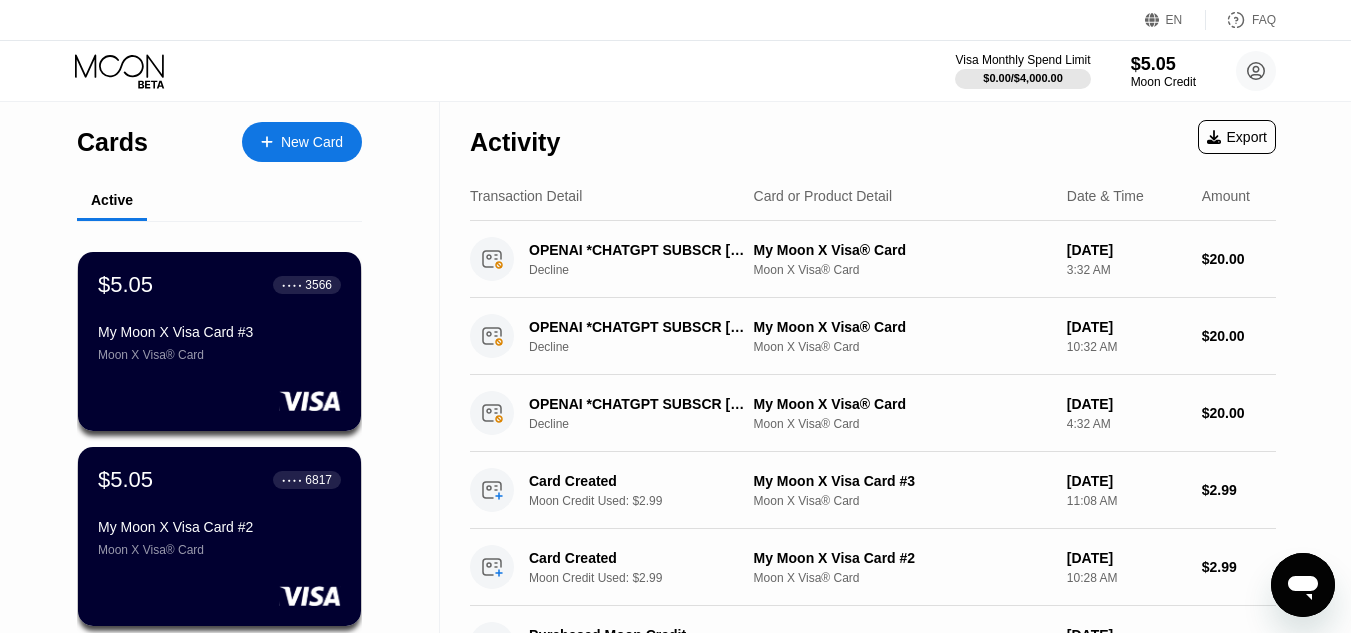 click on "Cards    New Card Active $5.05 ● ● ● ● 3566 My Moon X Visa Card #3 Moon X Visa® Card $5.05 ● ● ● ● 6817 My Moon X Visa Card #2 Moon X Visa® Card $5.05 ● ● ● ● 6134 My Moon X Visa® Card Moon X Visa® Card" at bounding box center [220, 726] 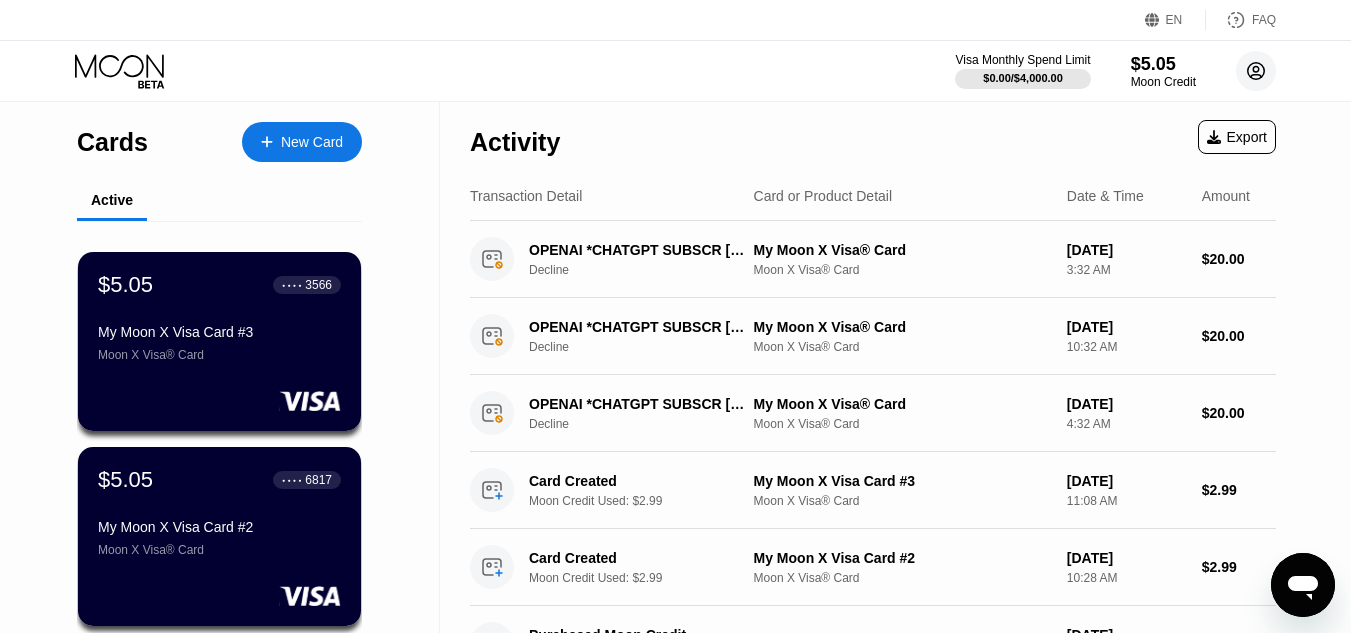 click 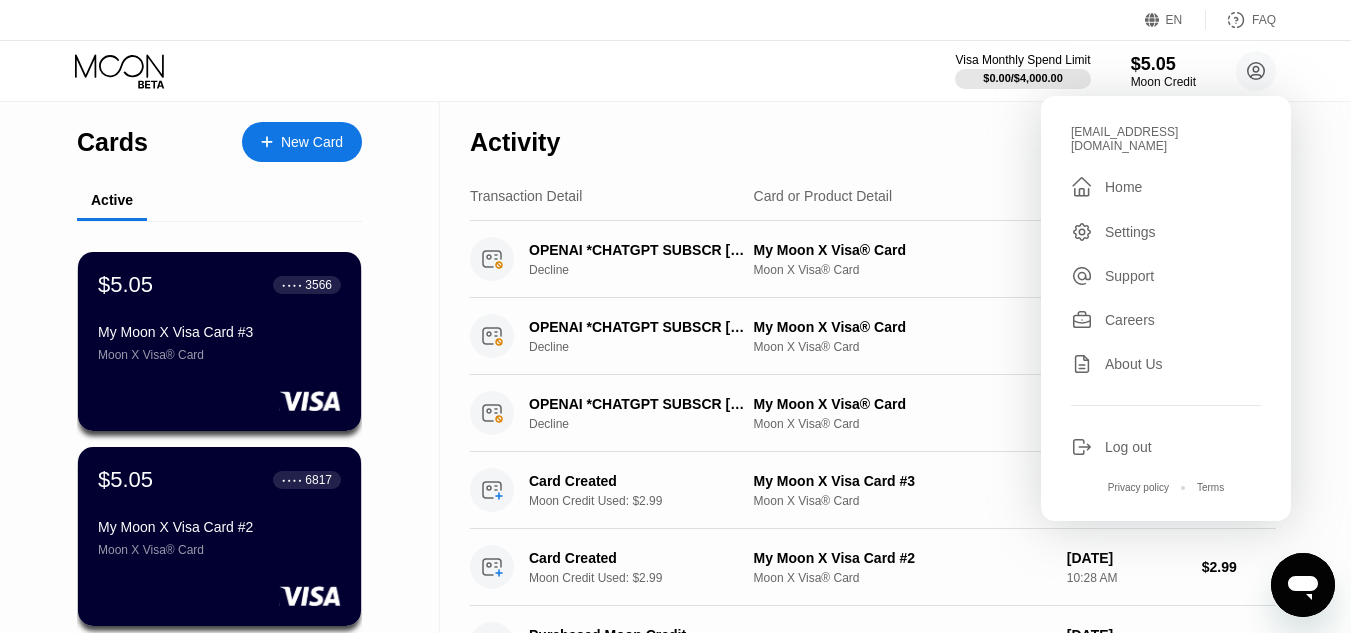 click on "Log out" at bounding box center [1128, 447] 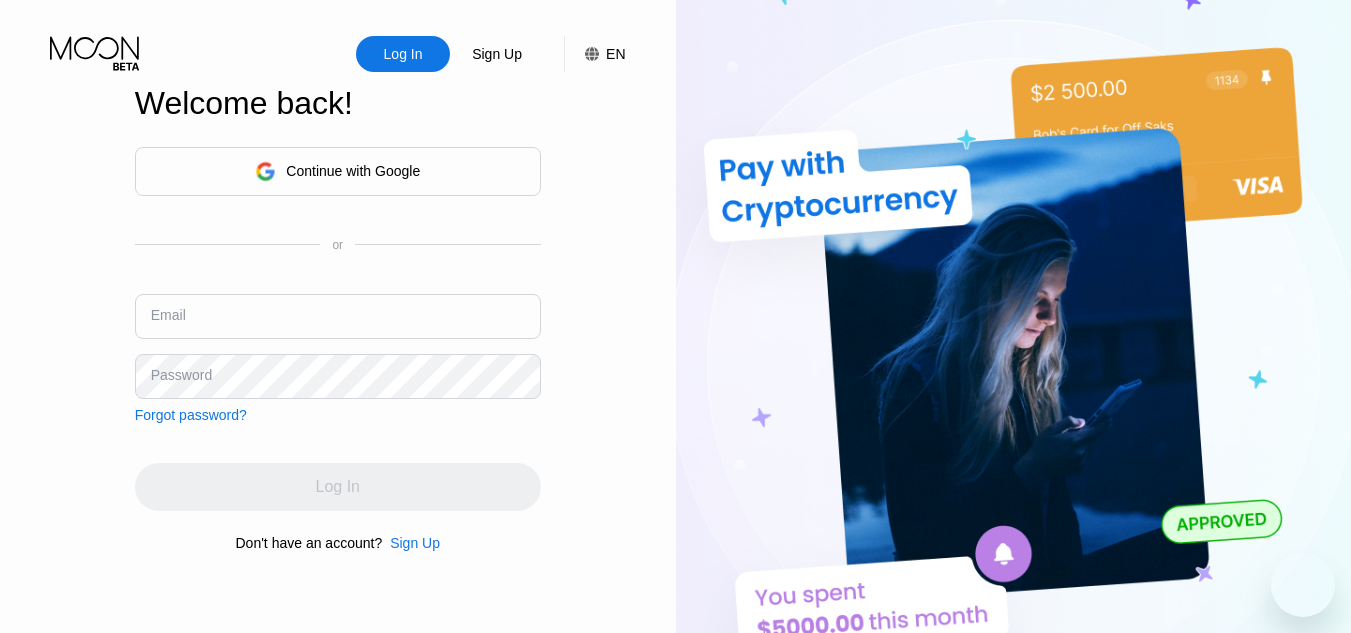 scroll, scrollTop: 0, scrollLeft: 0, axis: both 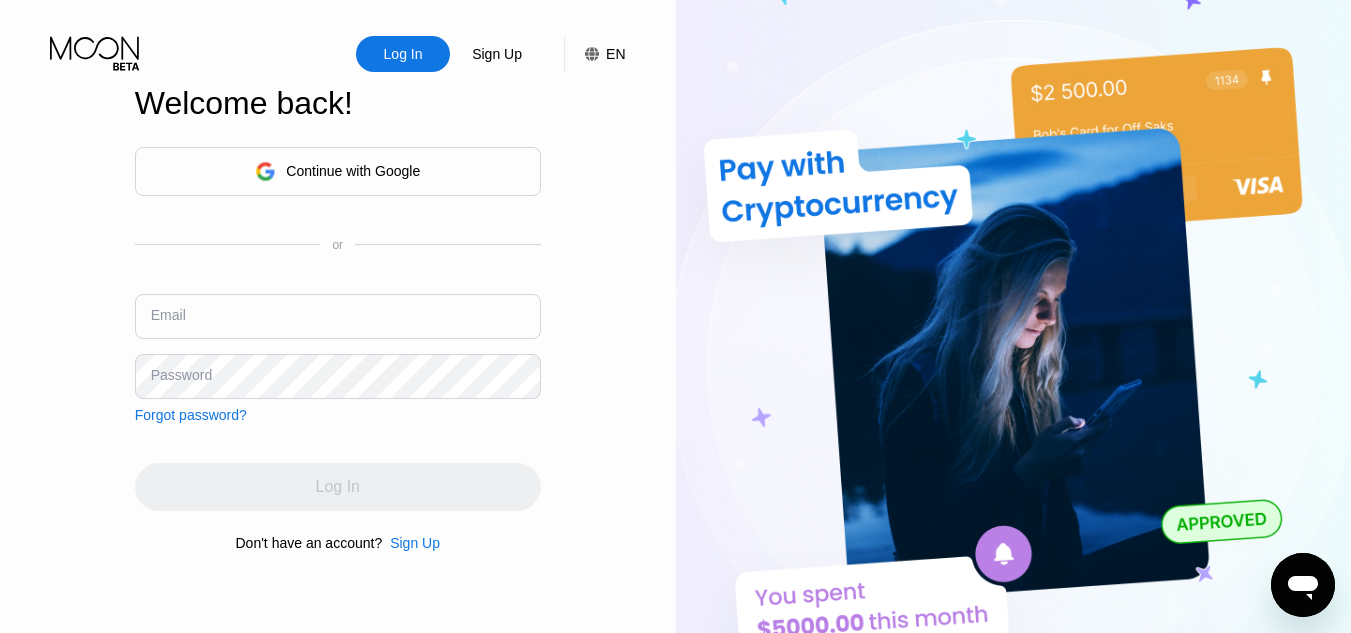 type on "[EMAIL_ADDRESS][DOMAIN_NAME]" 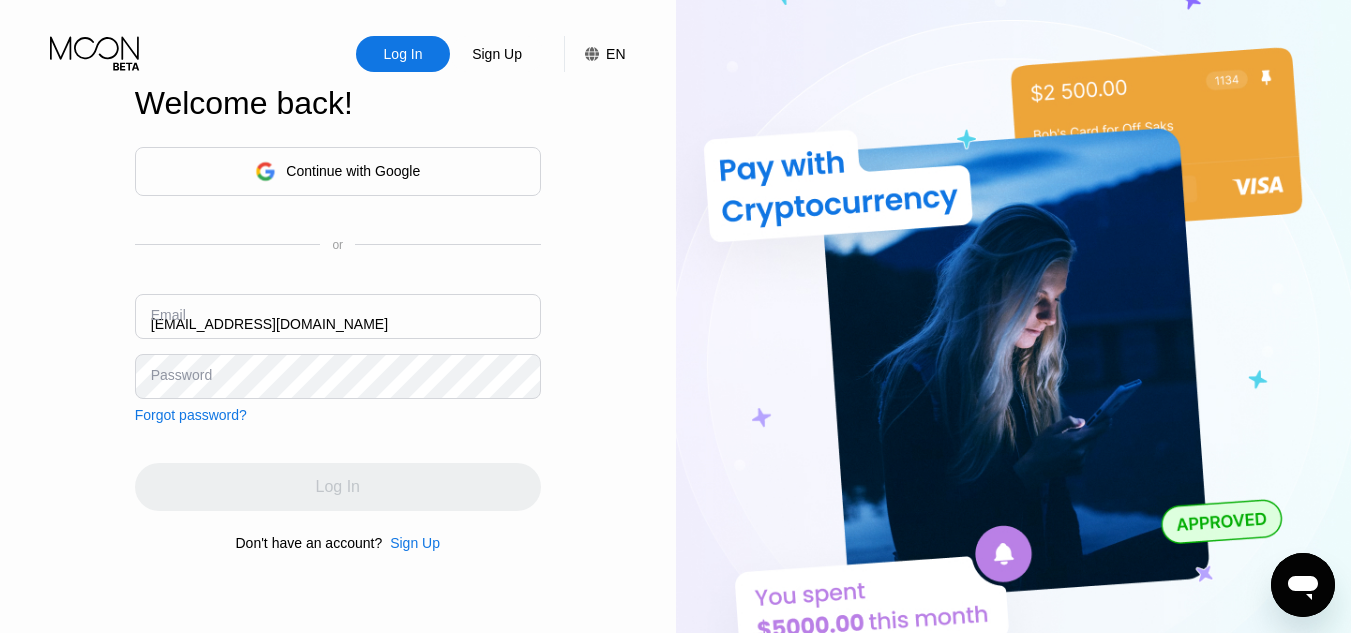 click on "Sign Up" at bounding box center (497, 54) 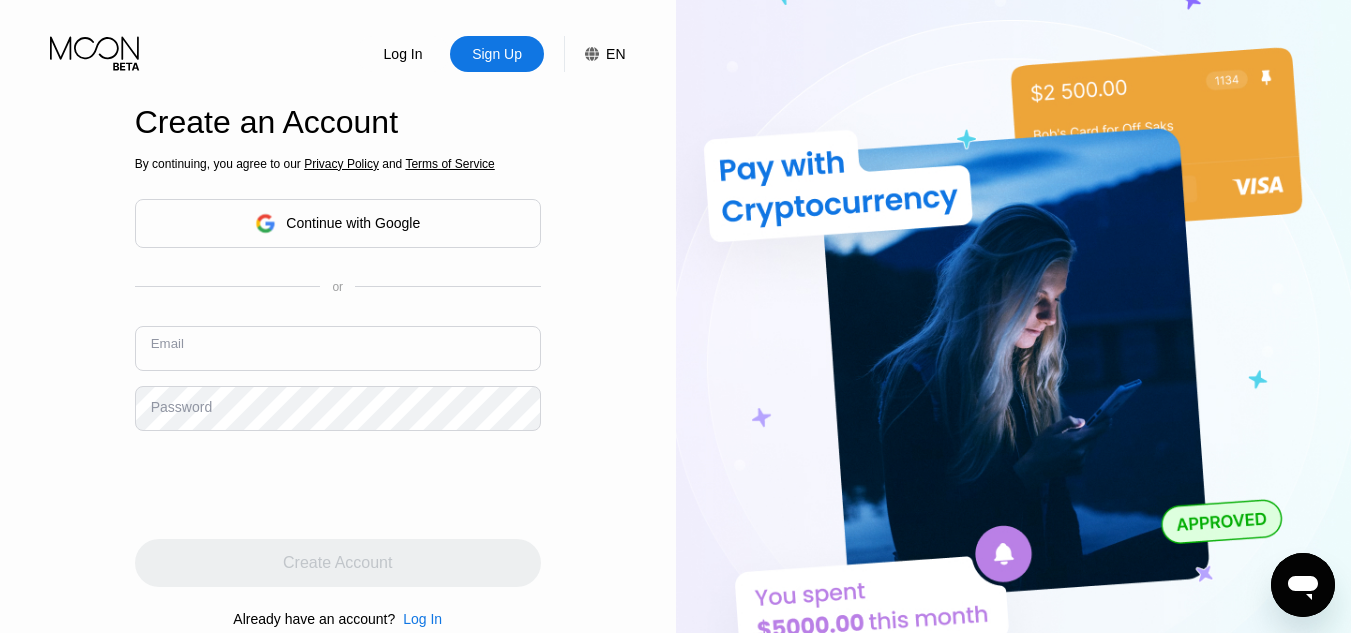 click at bounding box center (338, 348) 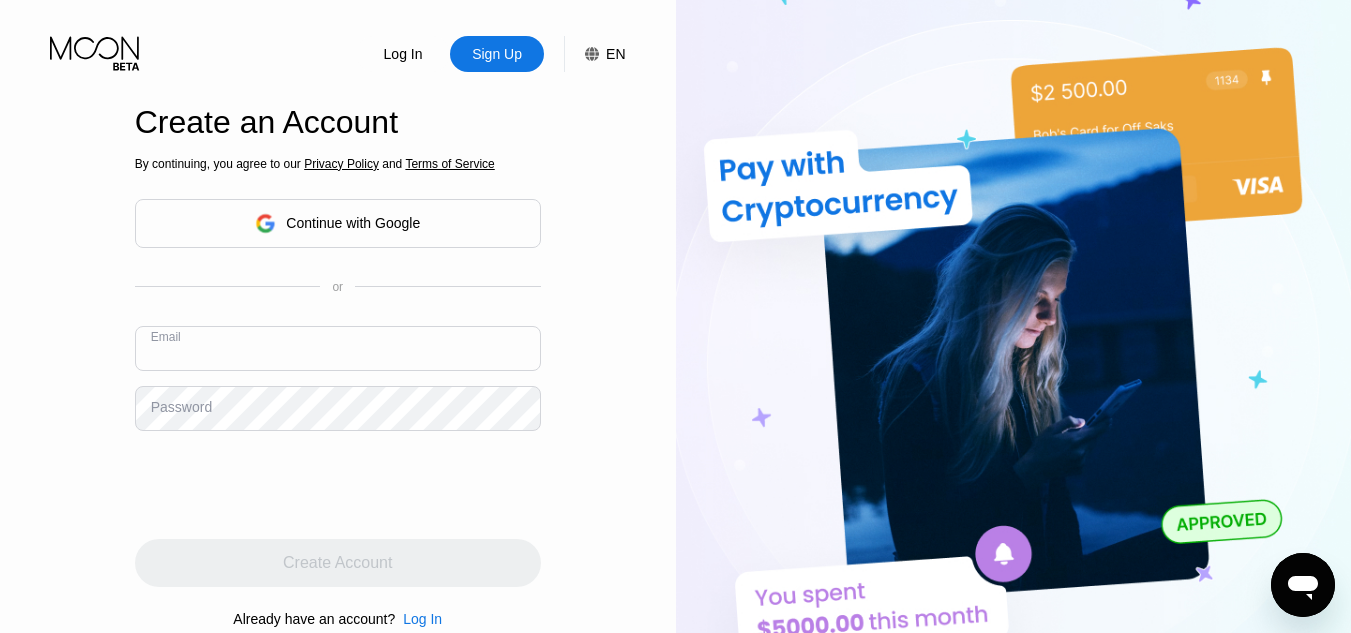 paste on "https://paywithmoon.com/" 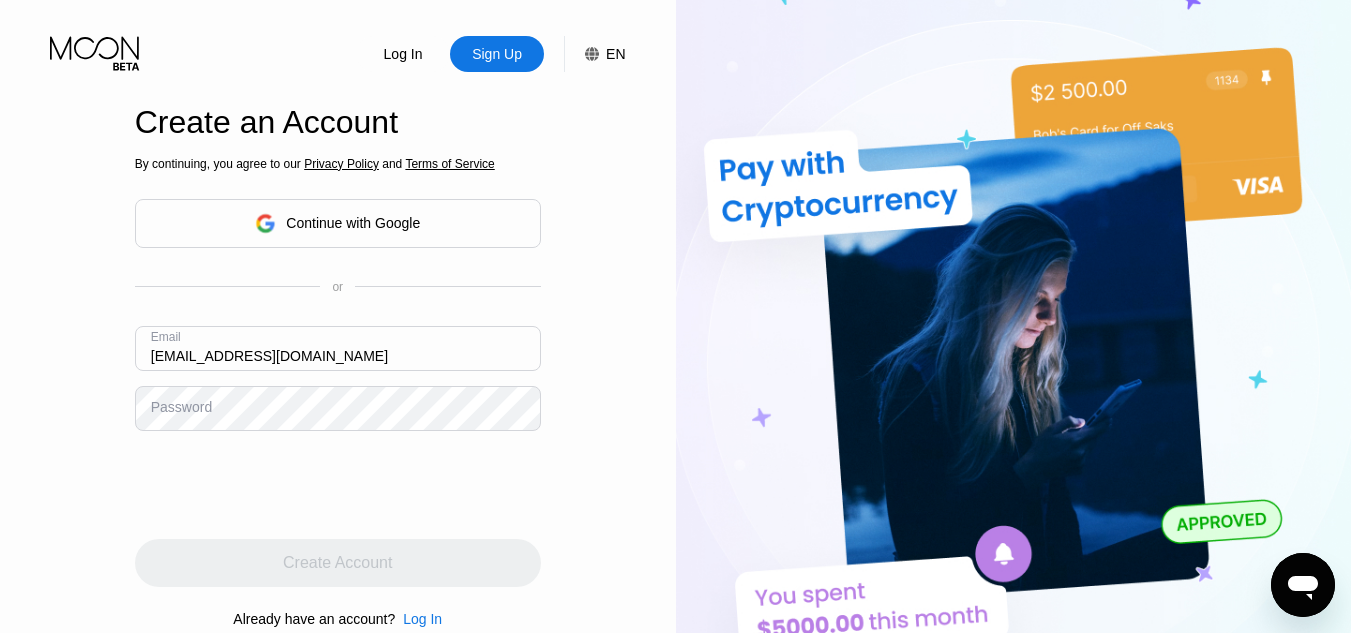 click on "Password" at bounding box center [181, 407] 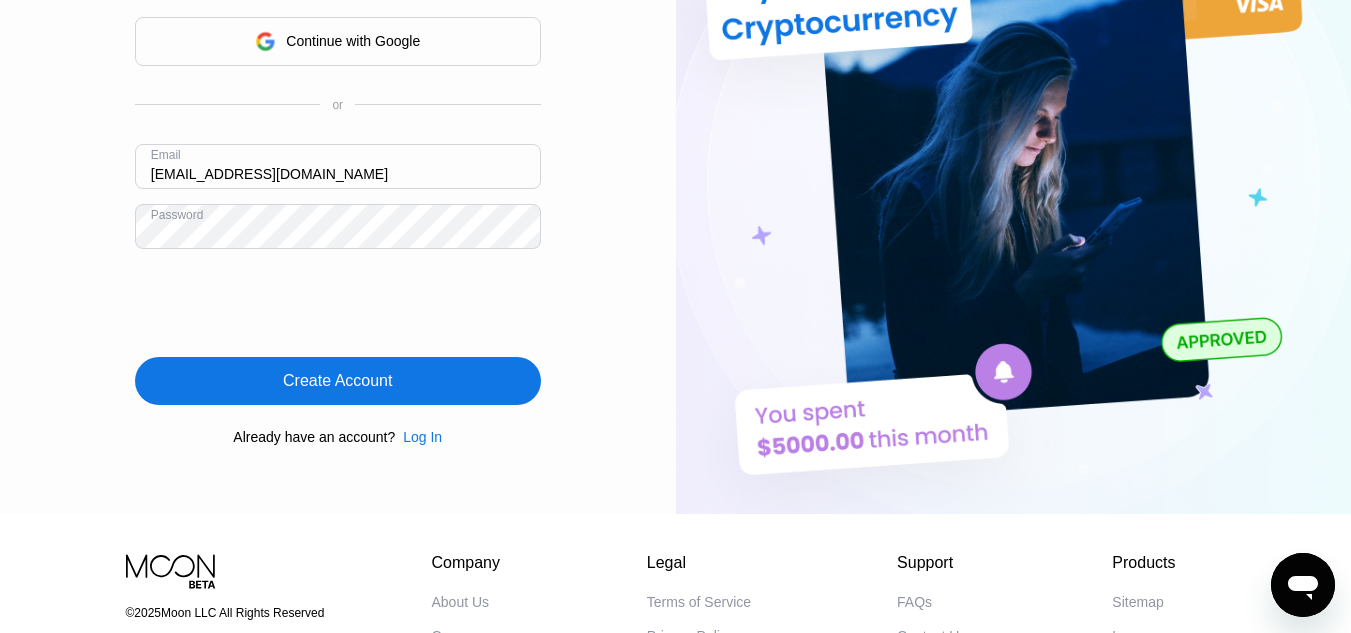 scroll, scrollTop: 200, scrollLeft: 0, axis: vertical 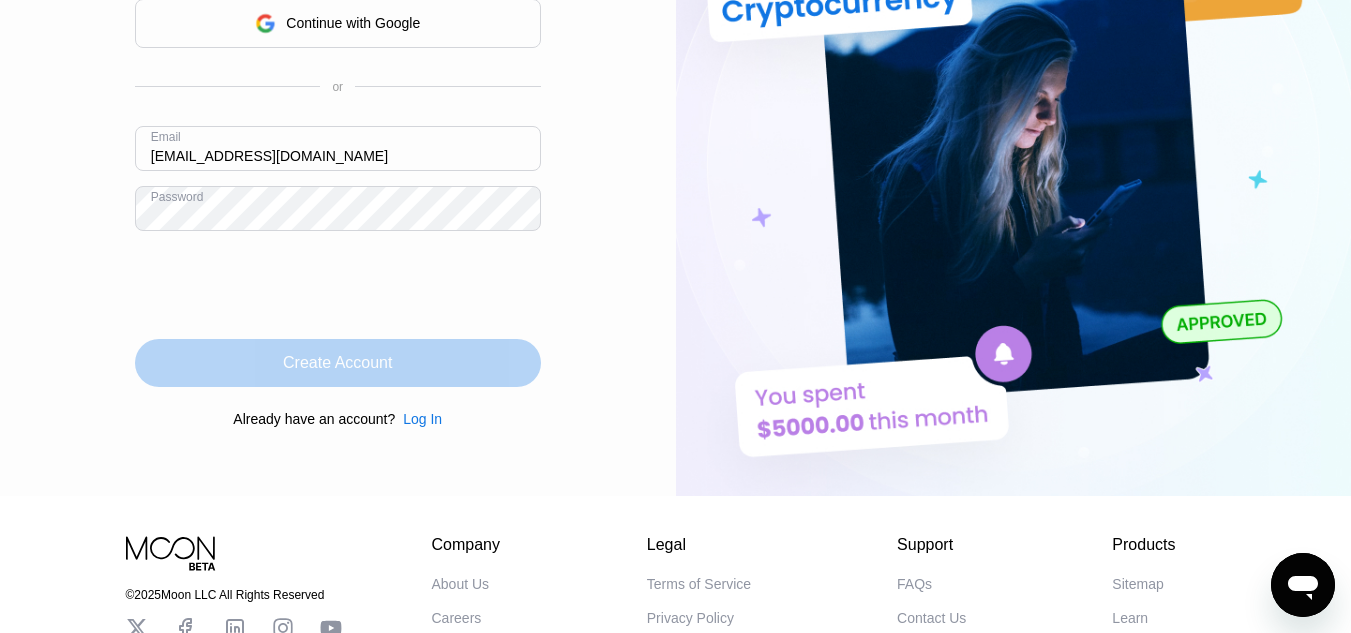 click on "Create Account" at bounding box center (337, 363) 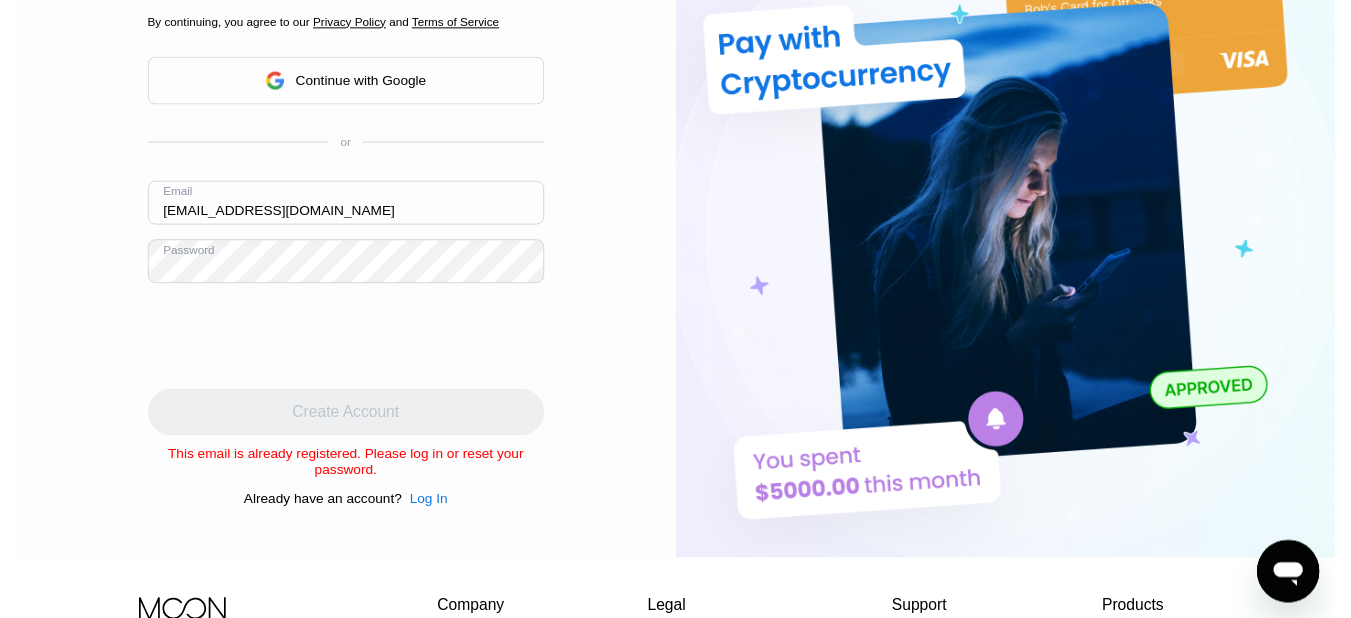 scroll, scrollTop: 0, scrollLeft: 0, axis: both 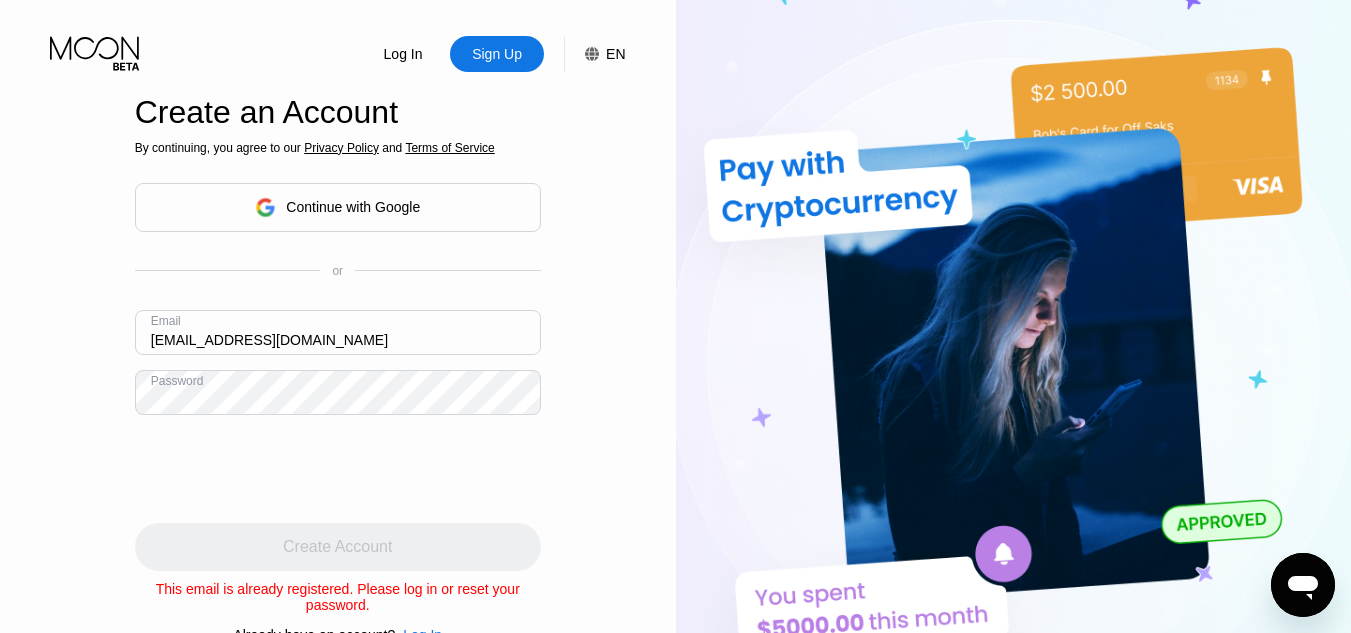 click on "Log In" at bounding box center [403, 54] 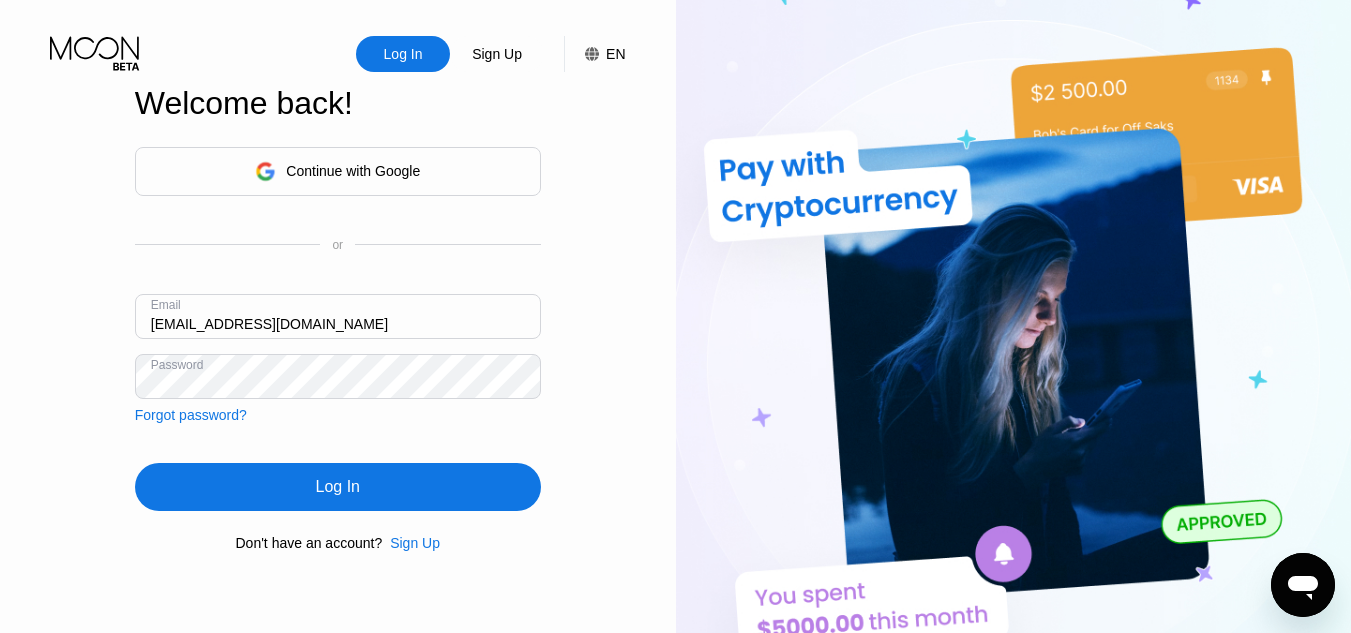 click on "royalchangerofficial@gmail.com" at bounding box center (338, 316) 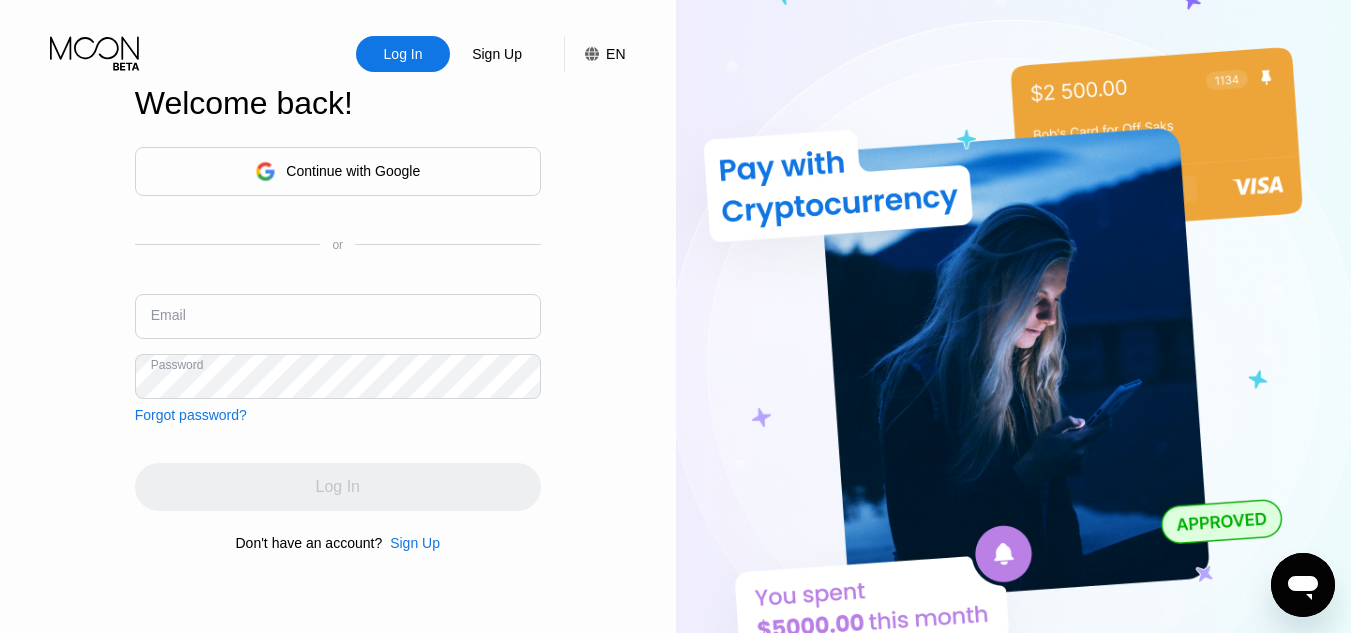 type on "rakibulislam457@gmail.com" 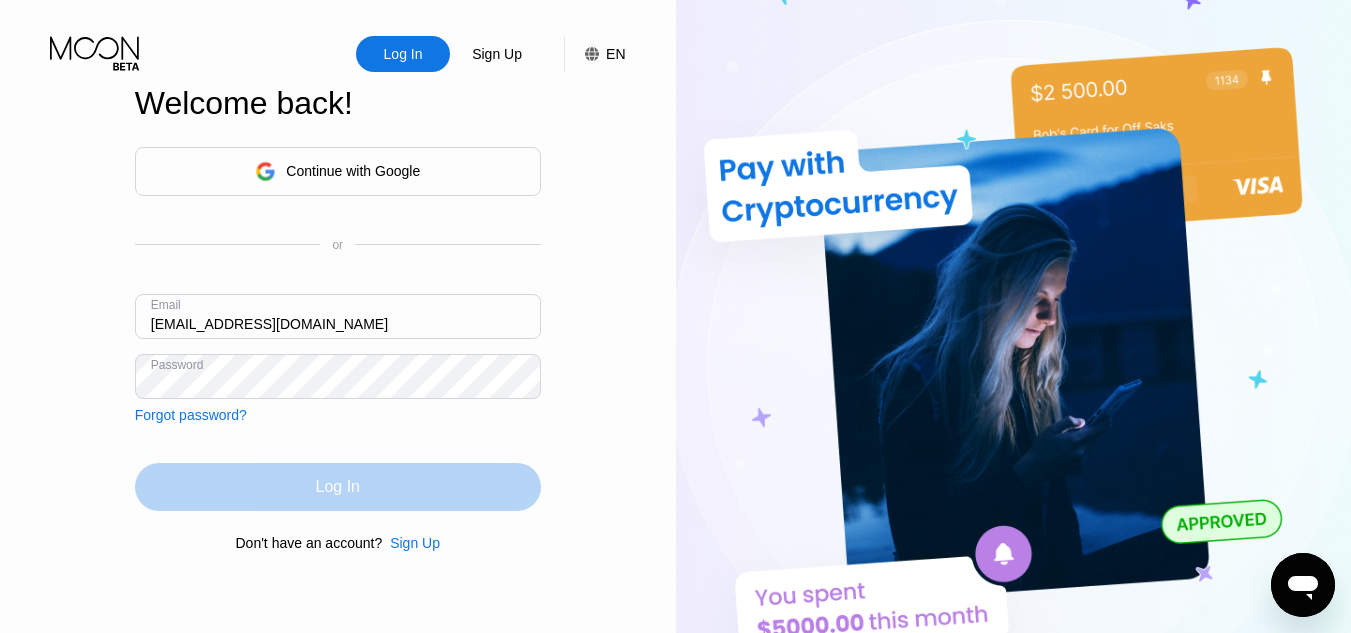 click on "Log In" at bounding box center [338, 487] 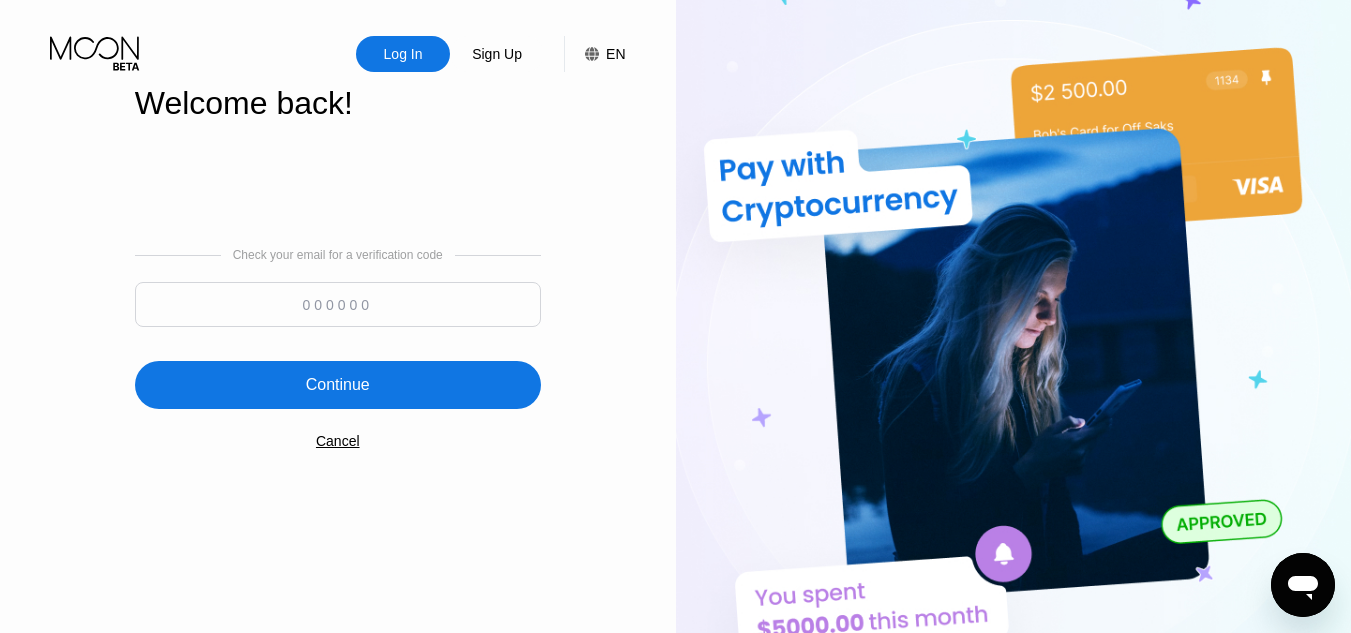 click at bounding box center (338, 304) 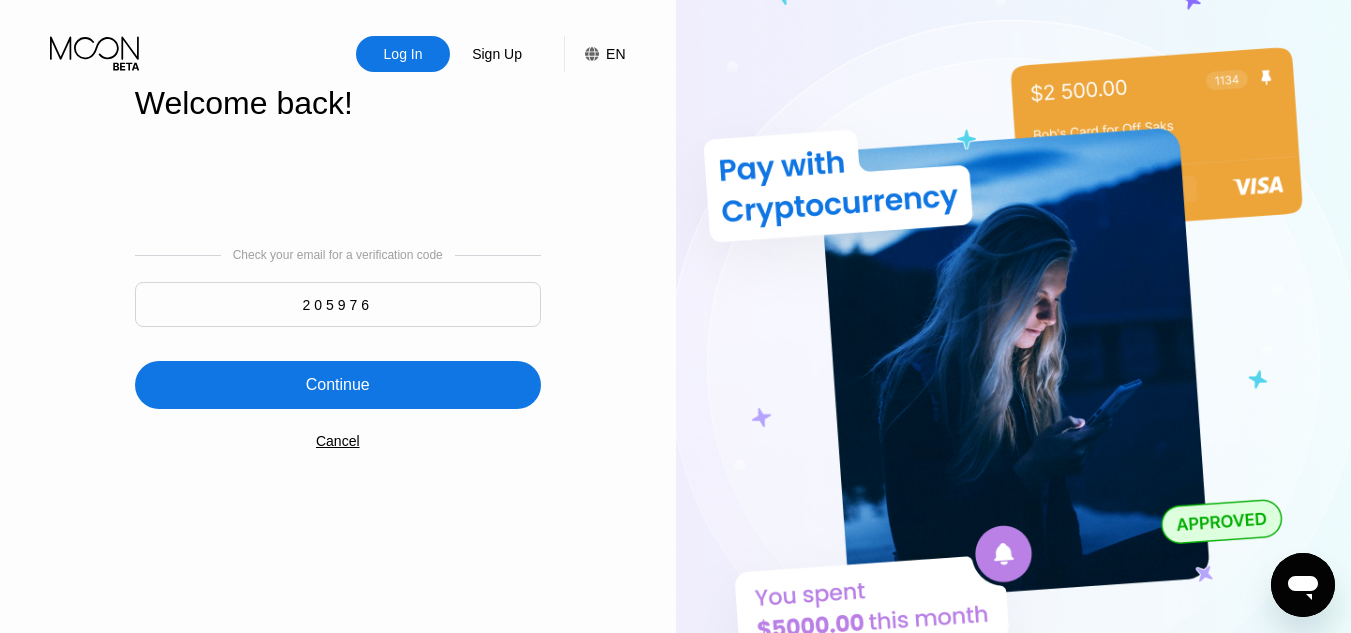 type on "205976" 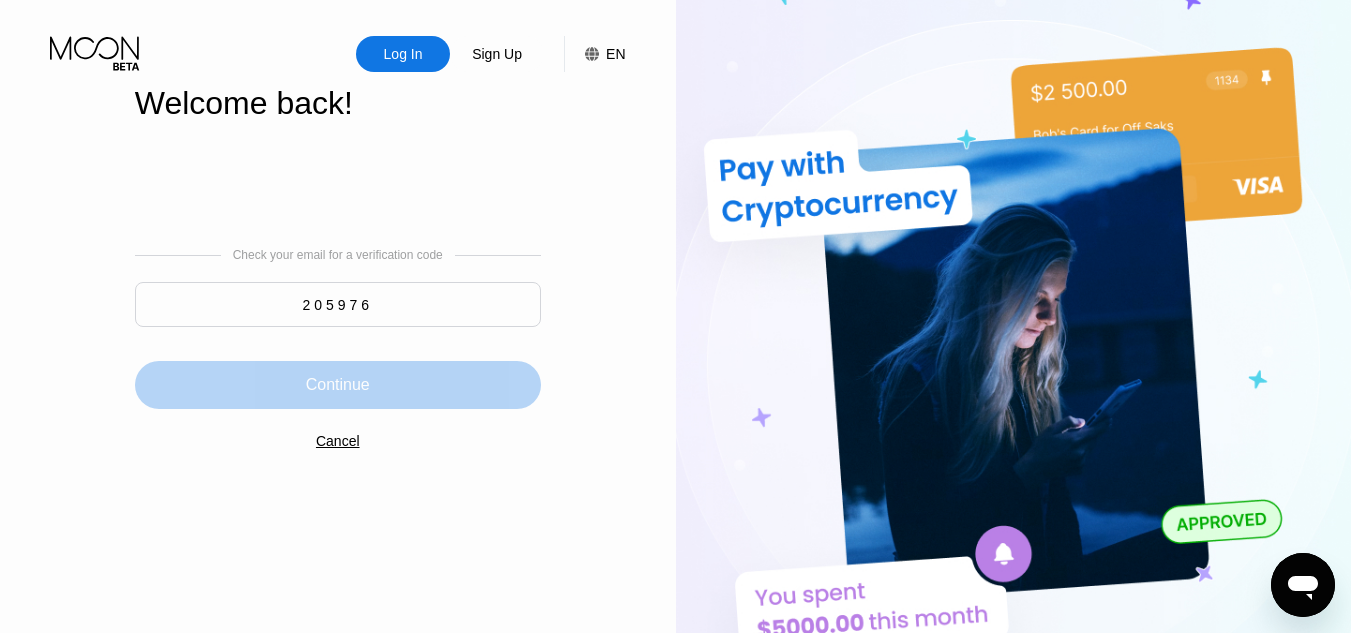 click on "Continue" at bounding box center (338, 385) 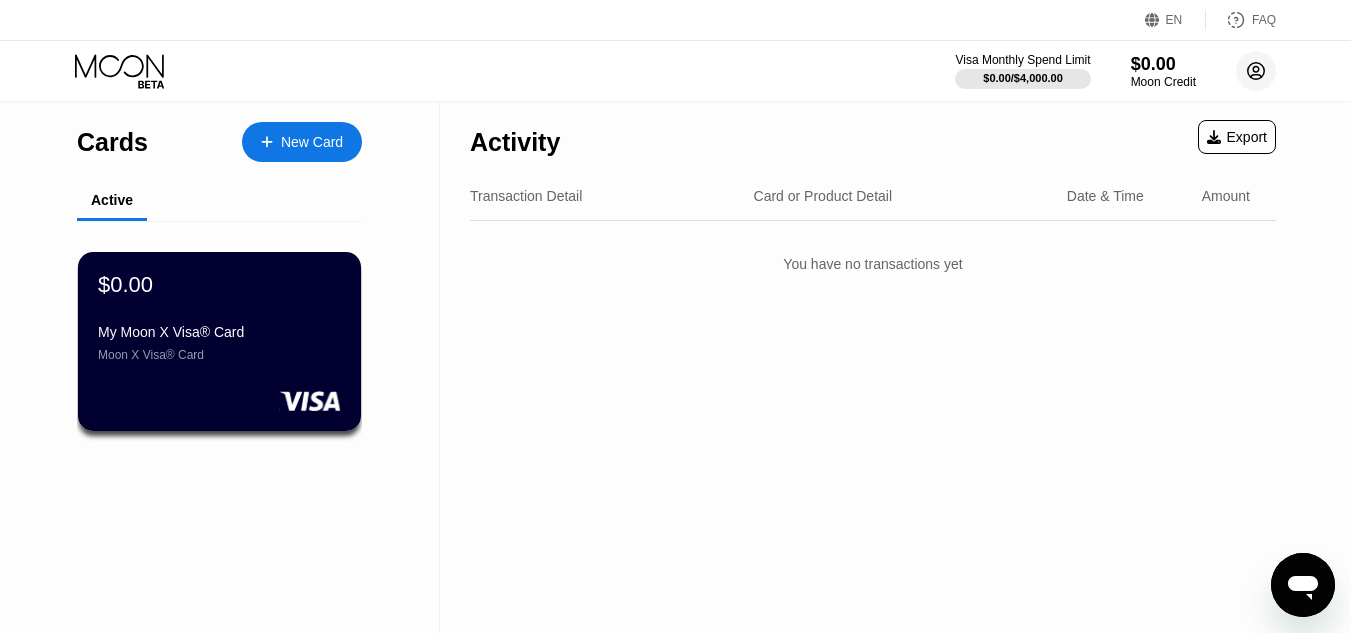 click 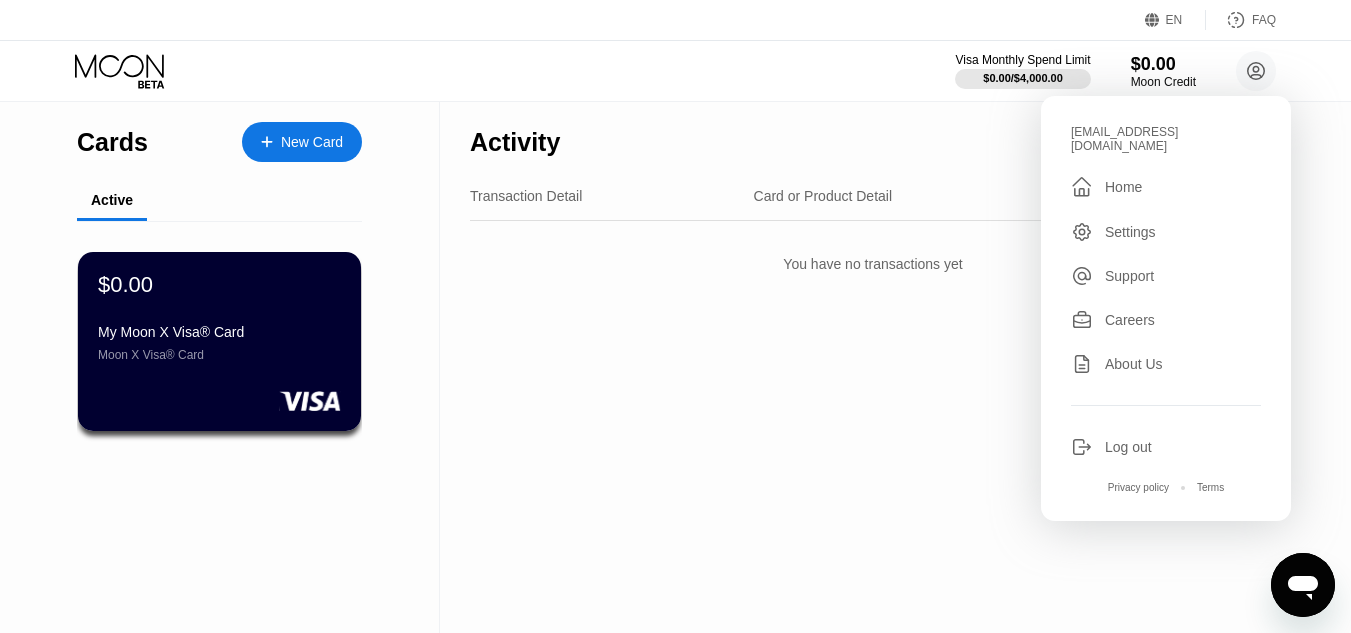 click on "Settings" at bounding box center [1130, 232] 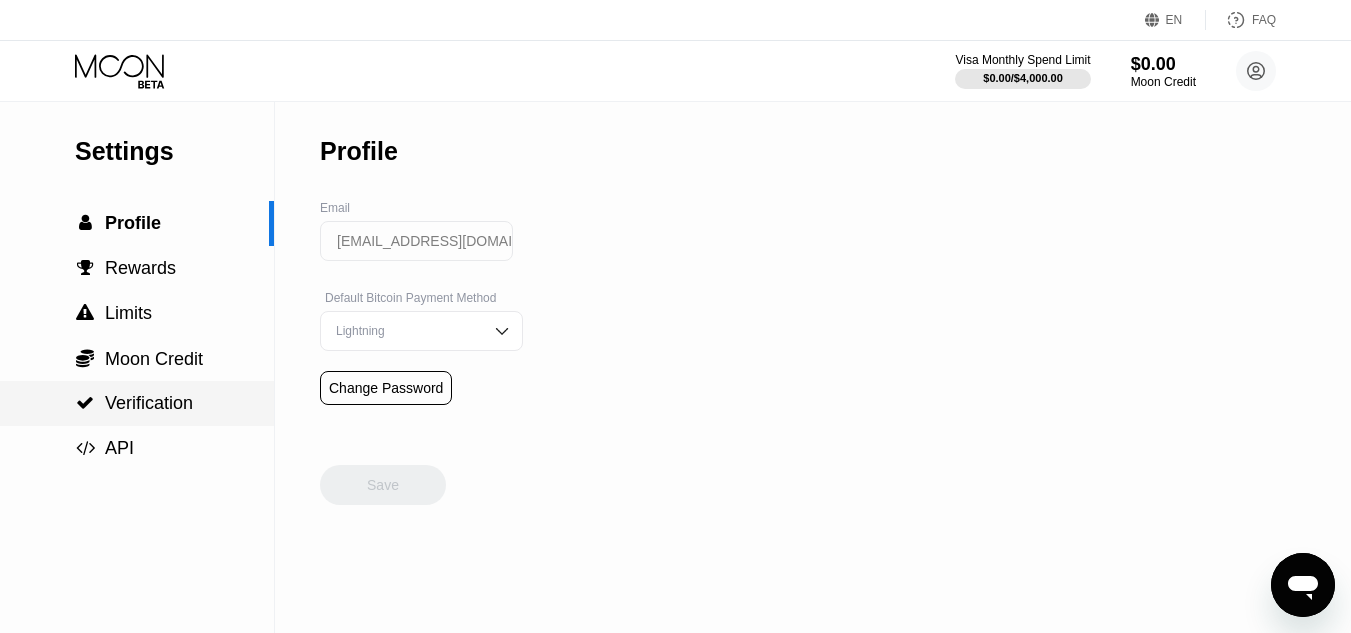 click on "Verification" at bounding box center (149, 403) 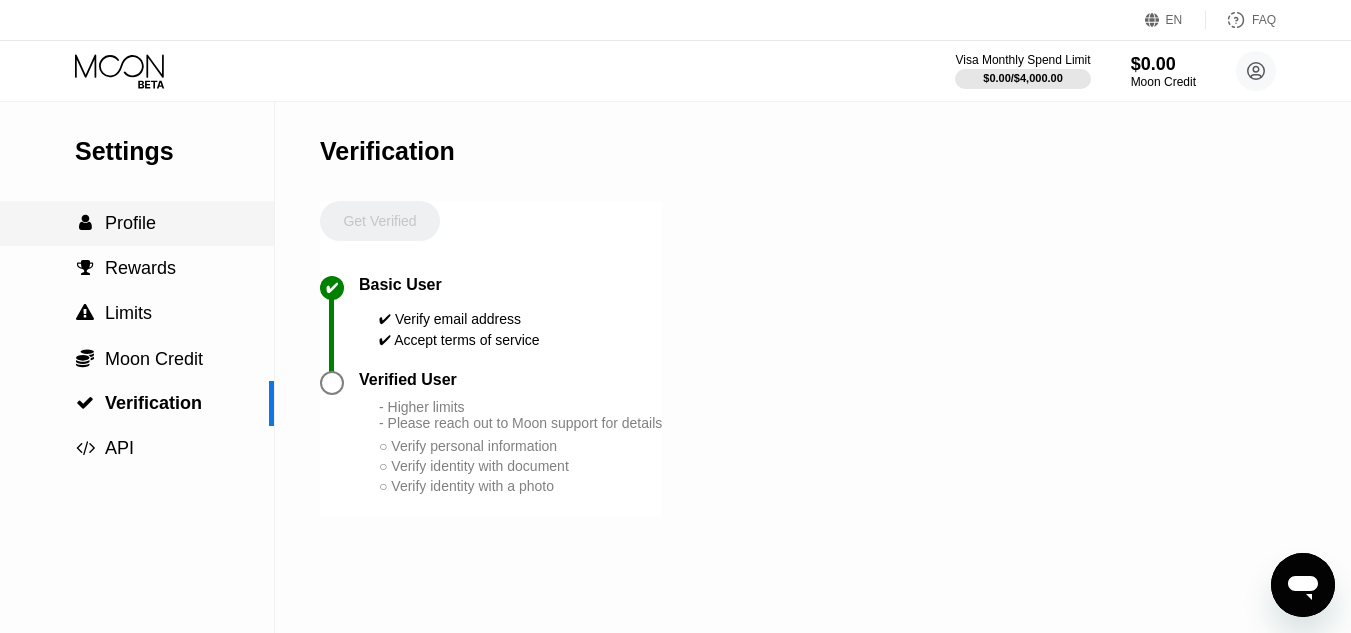click on " Profile" at bounding box center (137, 223) 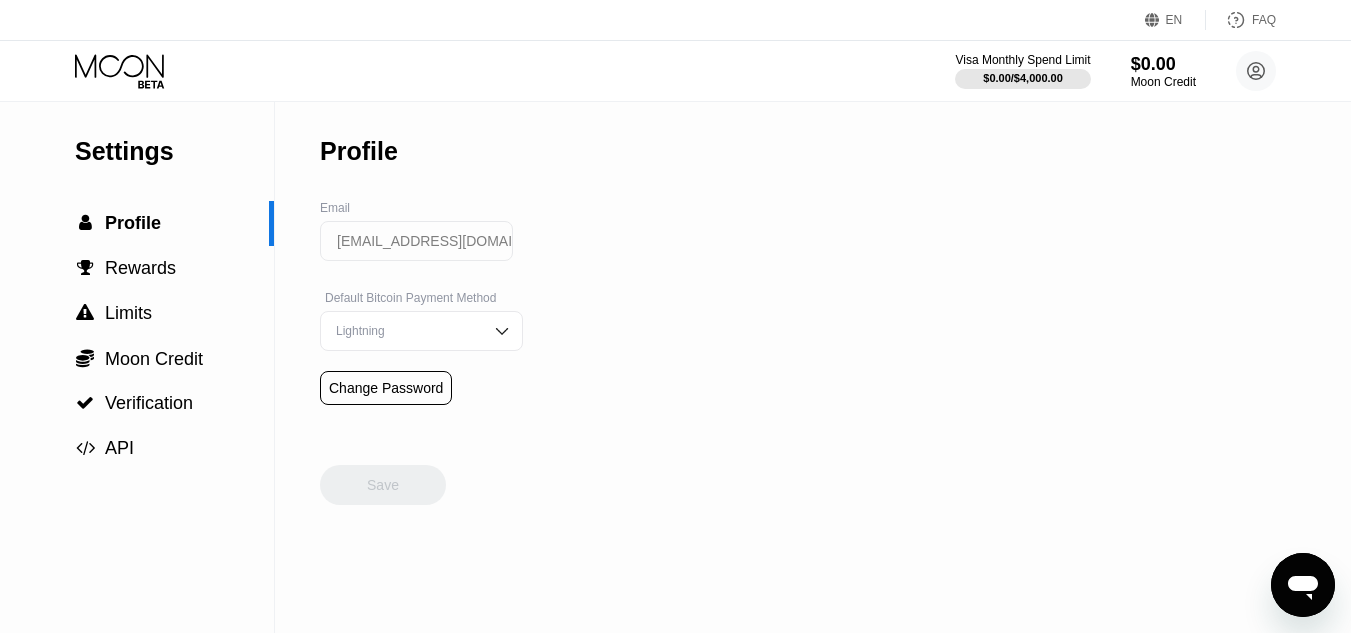 click 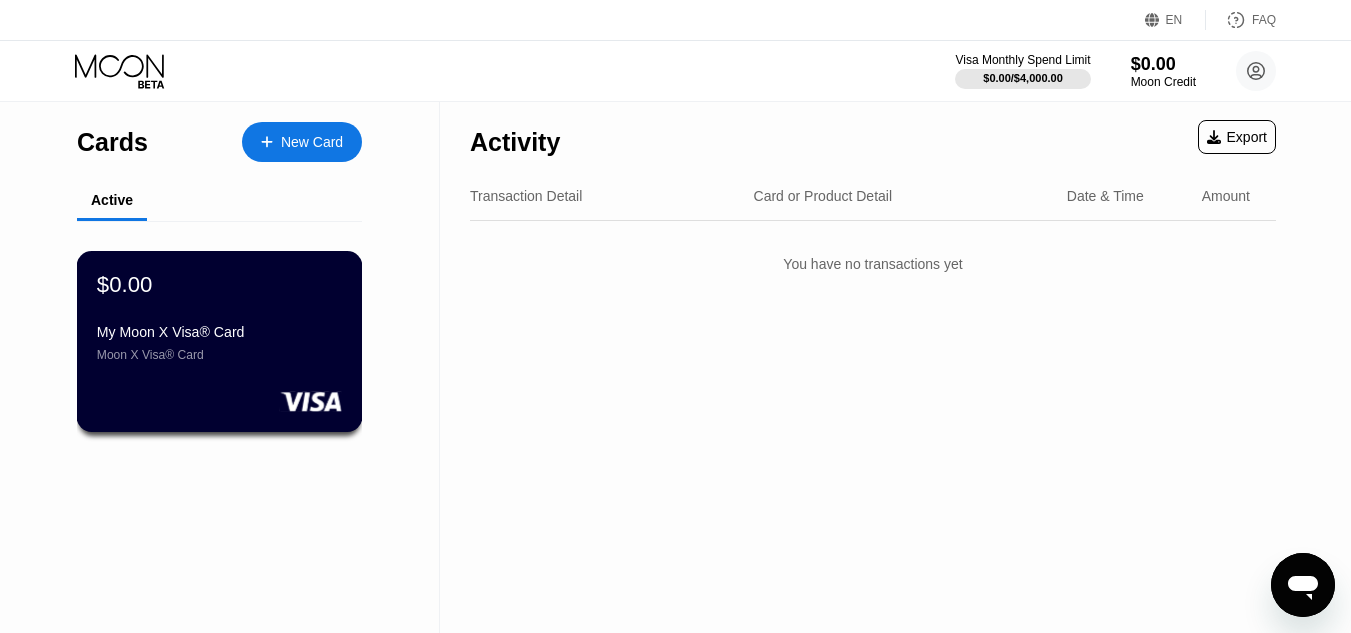 click on "My Moon X Visa® Card" at bounding box center [219, 332] 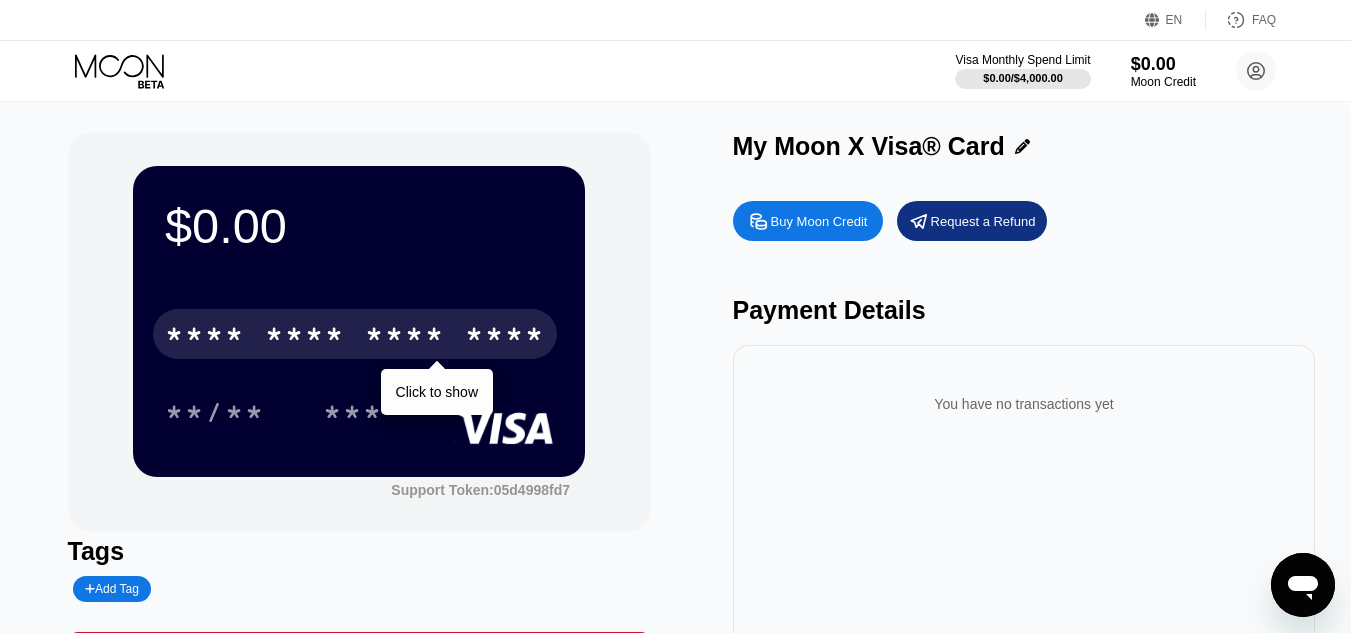 click on "* * * * * * * * * * * * ****" at bounding box center (355, 334) 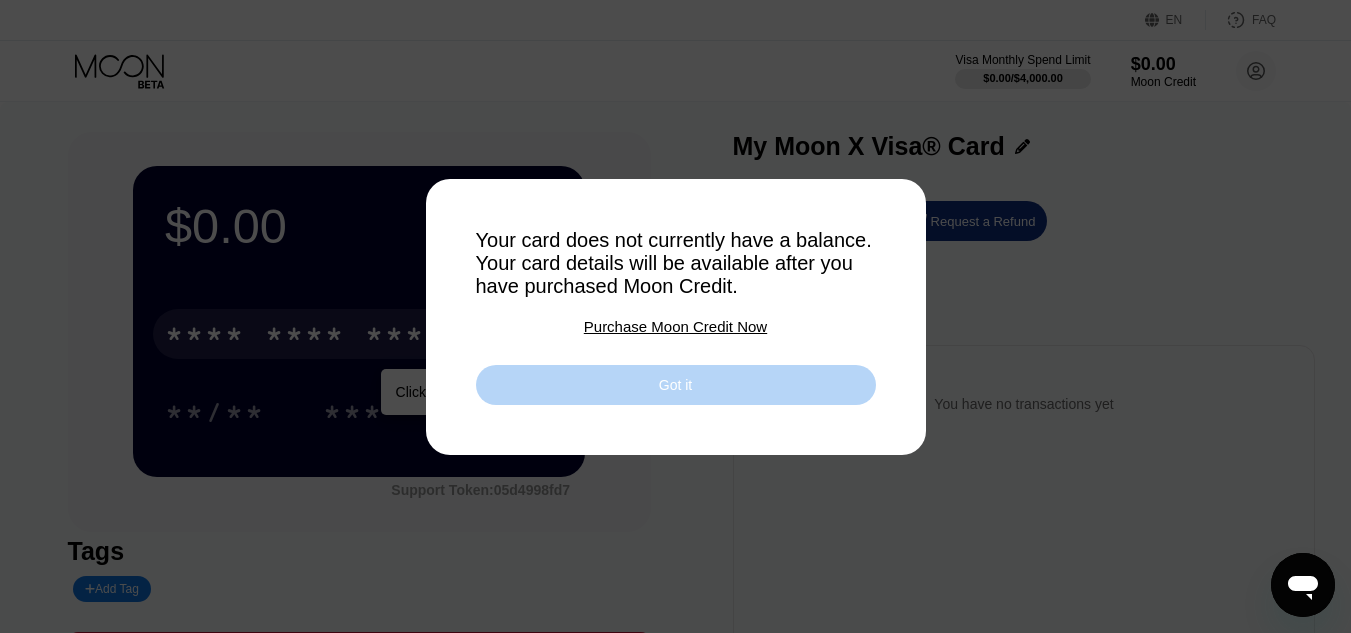 click on "Got it" at bounding box center (675, 385) 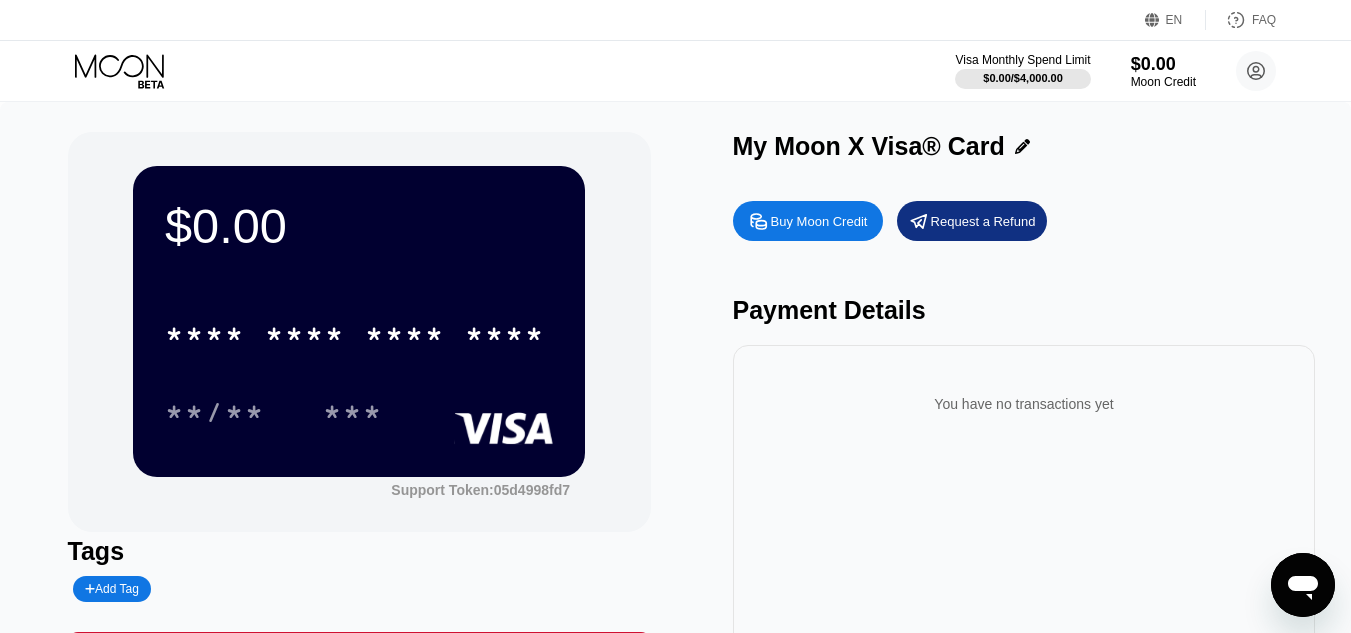 click on "$0.00 * * * * * * * * * * * * **** **/** *** Support Token:  05d4998fd7 Tags  Add Tag Mark as used My Moon X Visa® Card Buy Moon Credit Request a Refund Payment Details You have no transactions yet" at bounding box center (676, 413) 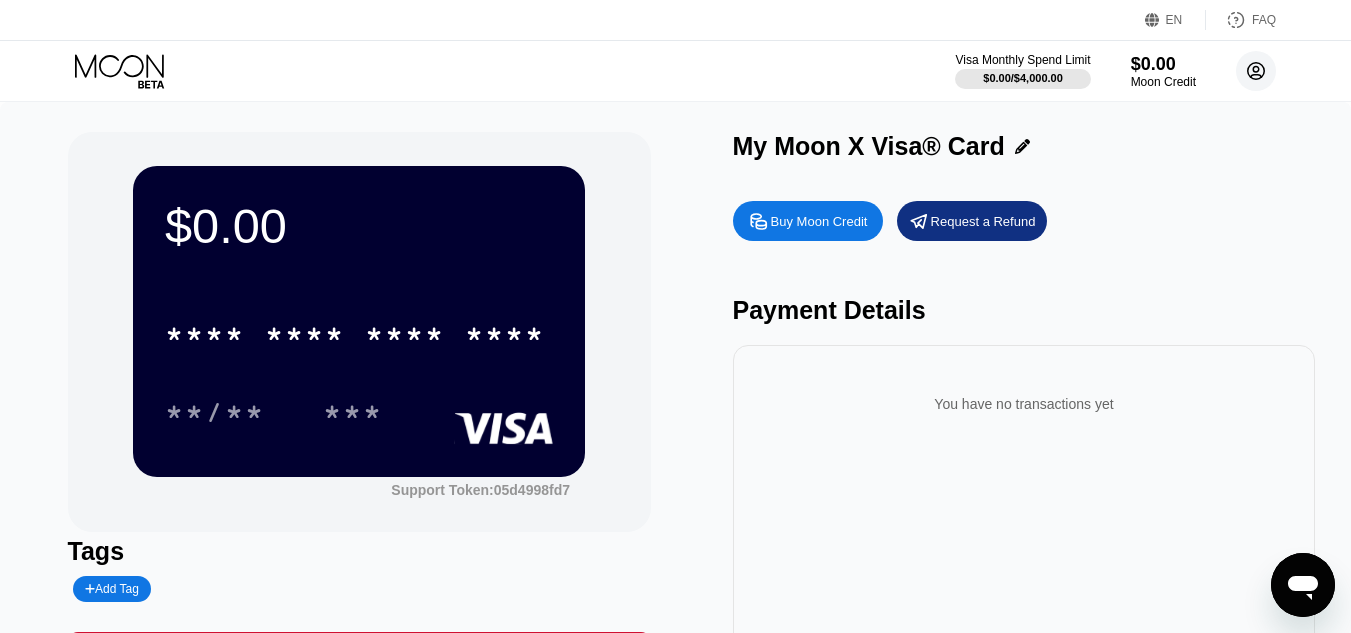 click 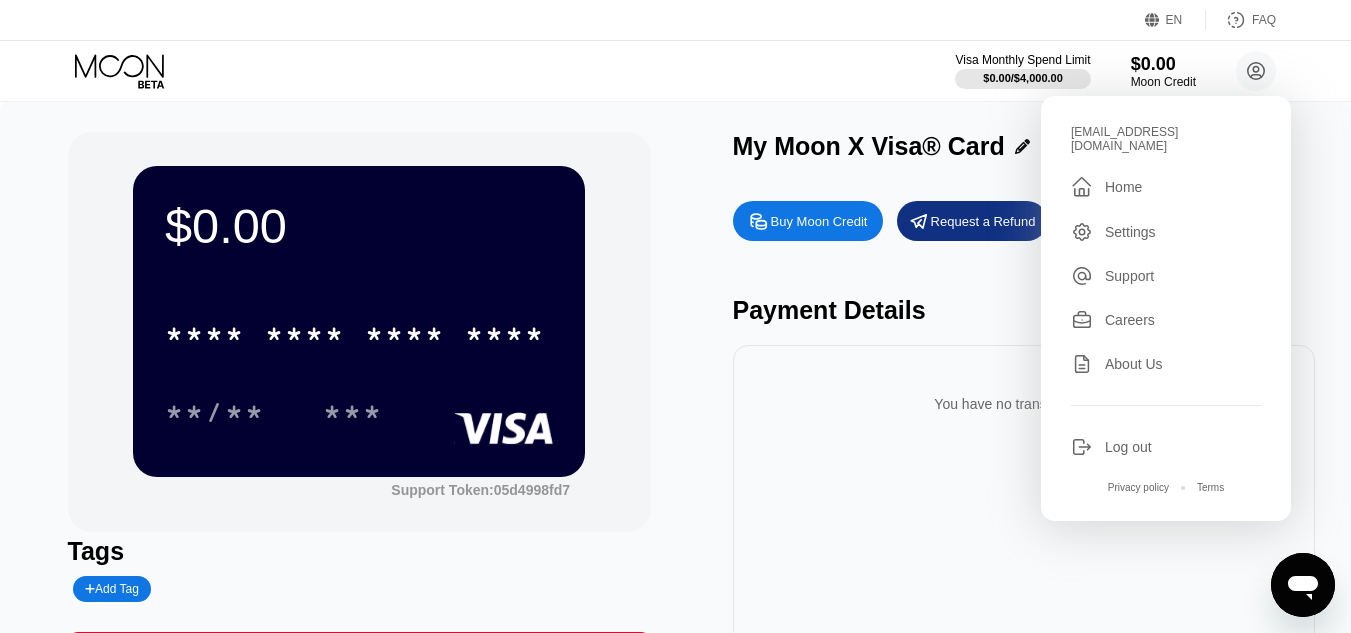 click on "Settings" at bounding box center [1130, 232] 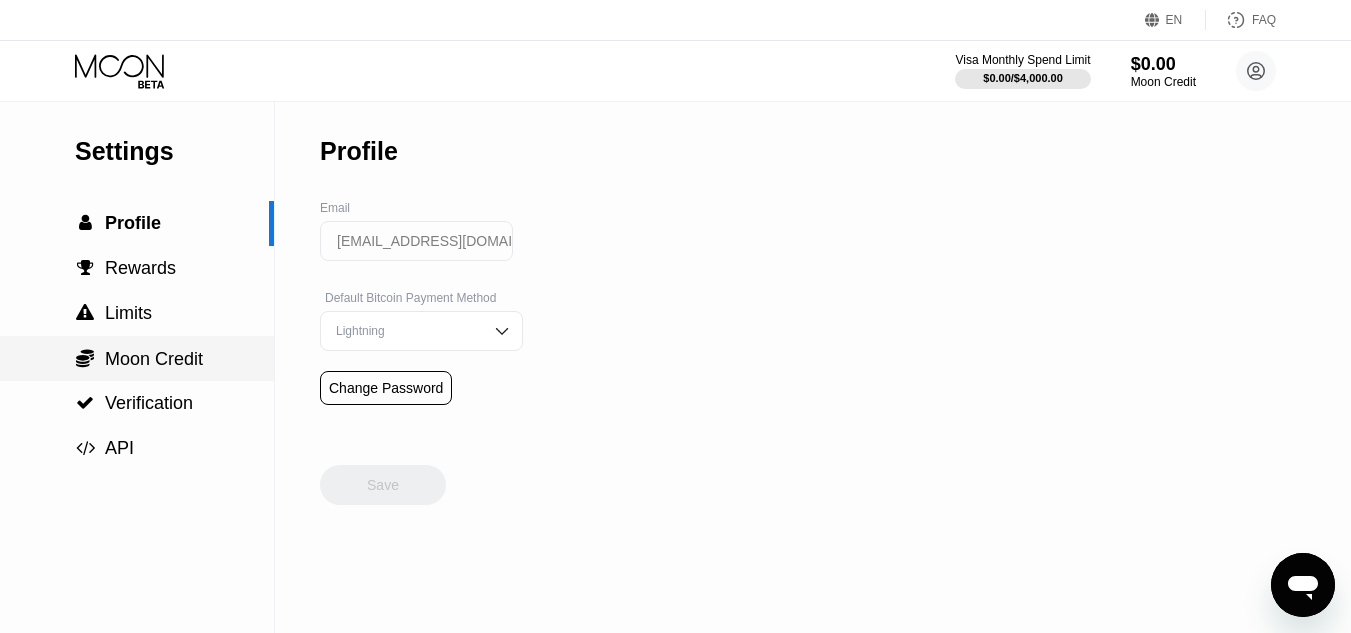 click on "Moon Credit" at bounding box center [154, 359] 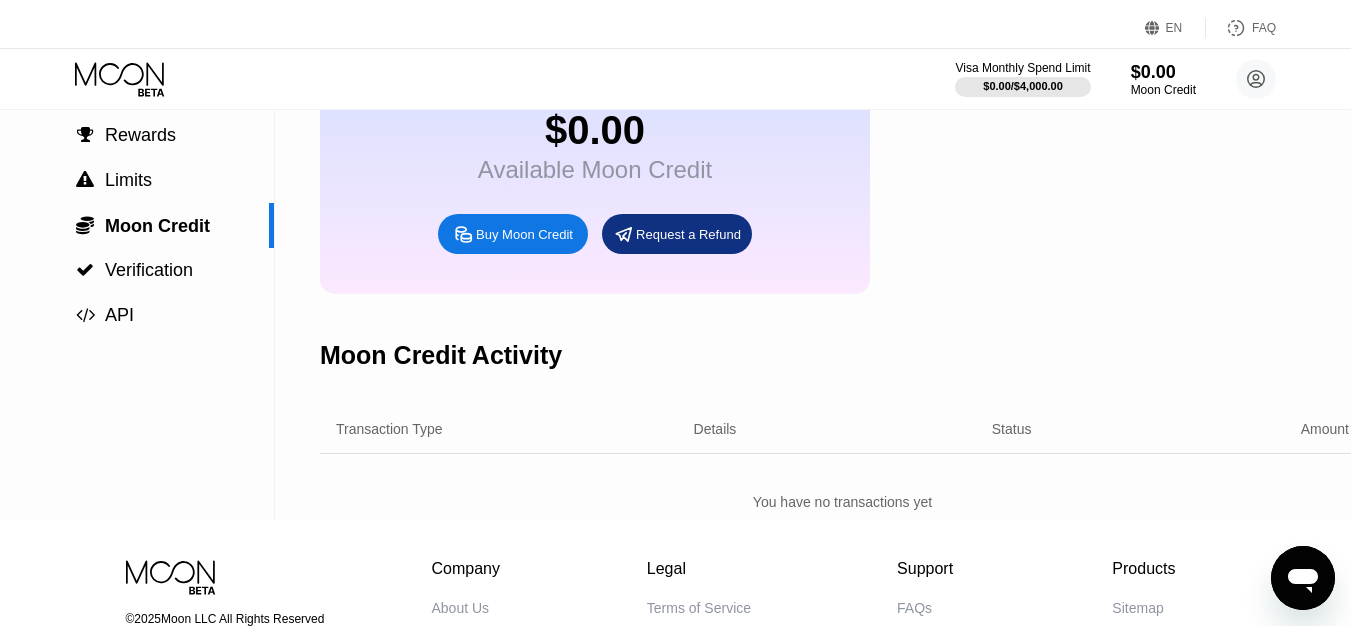 scroll, scrollTop: 0, scrollLeft: 0, axis: both 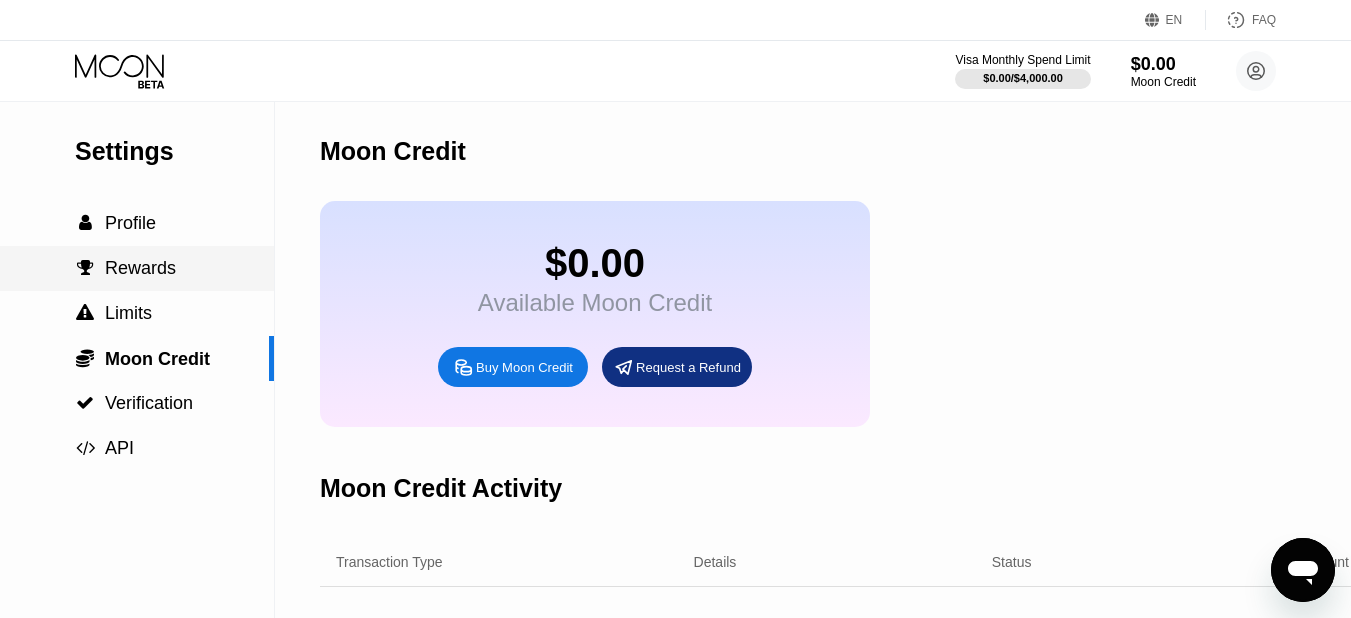 click on "Rewards" at bounding box center (140, 268) 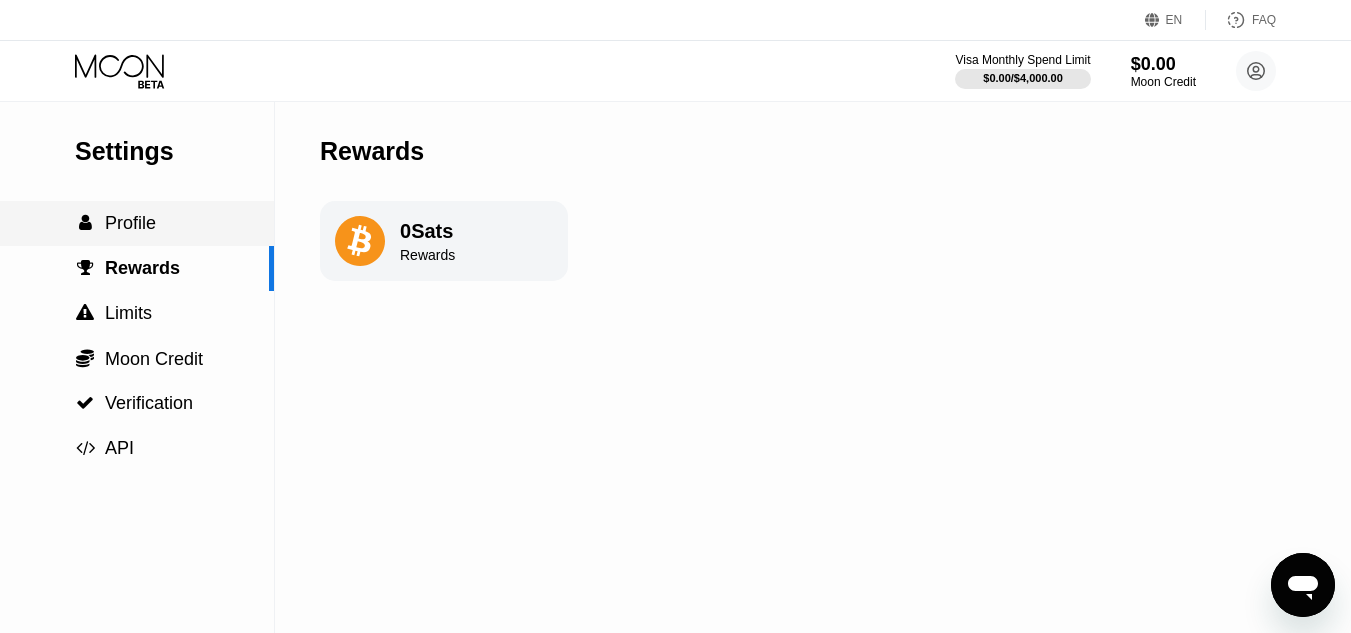 click on "Profile" at bounding box center [130, 223] 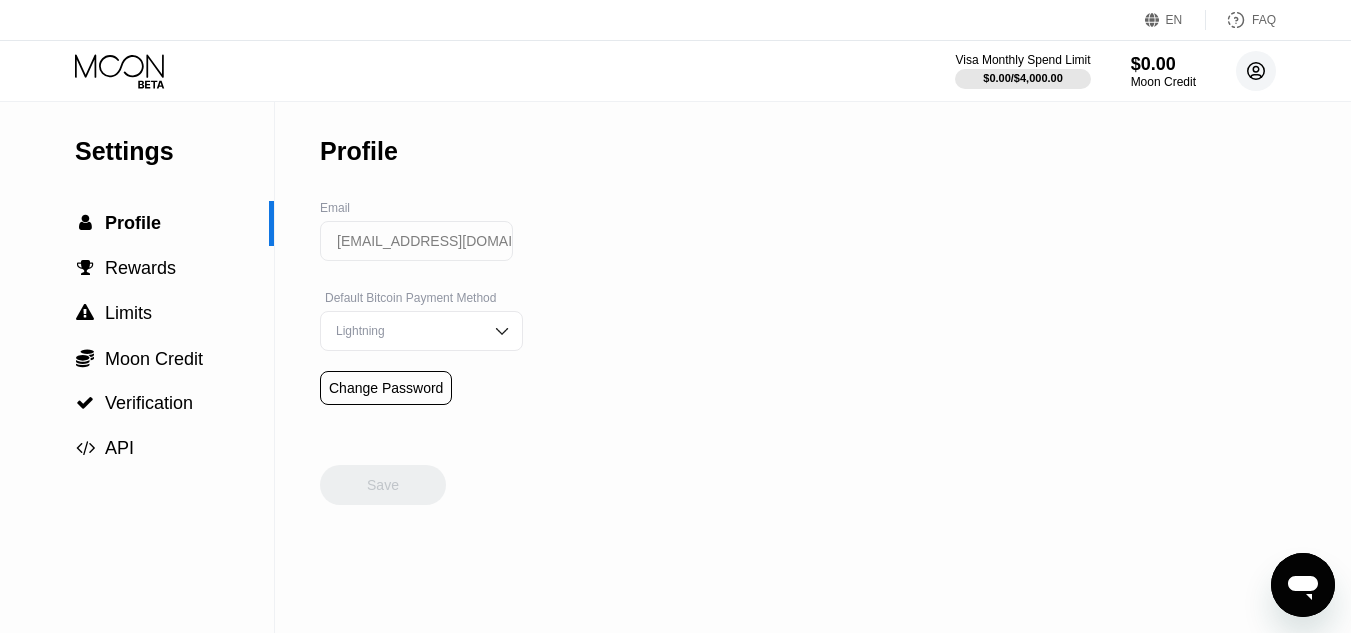 click 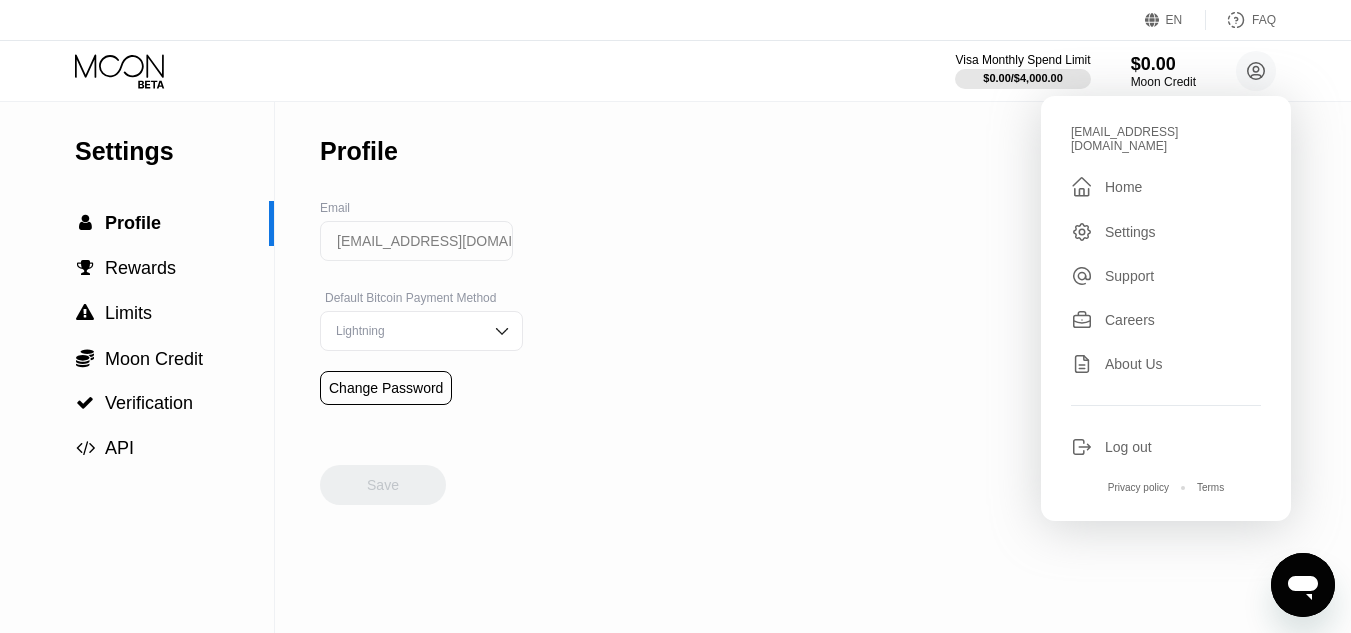 click on "Log out" at bounding box center (1128, 447) 